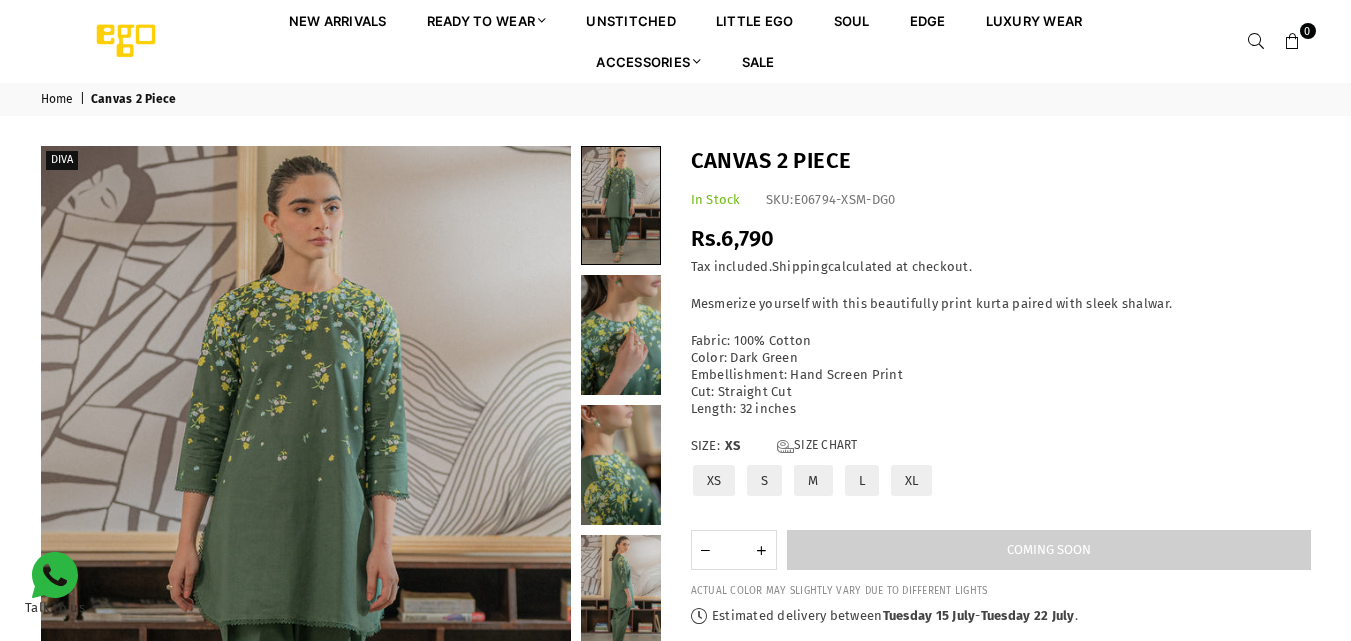 scroll, scrollTop: 0, scrollLeft: 0, axis: both 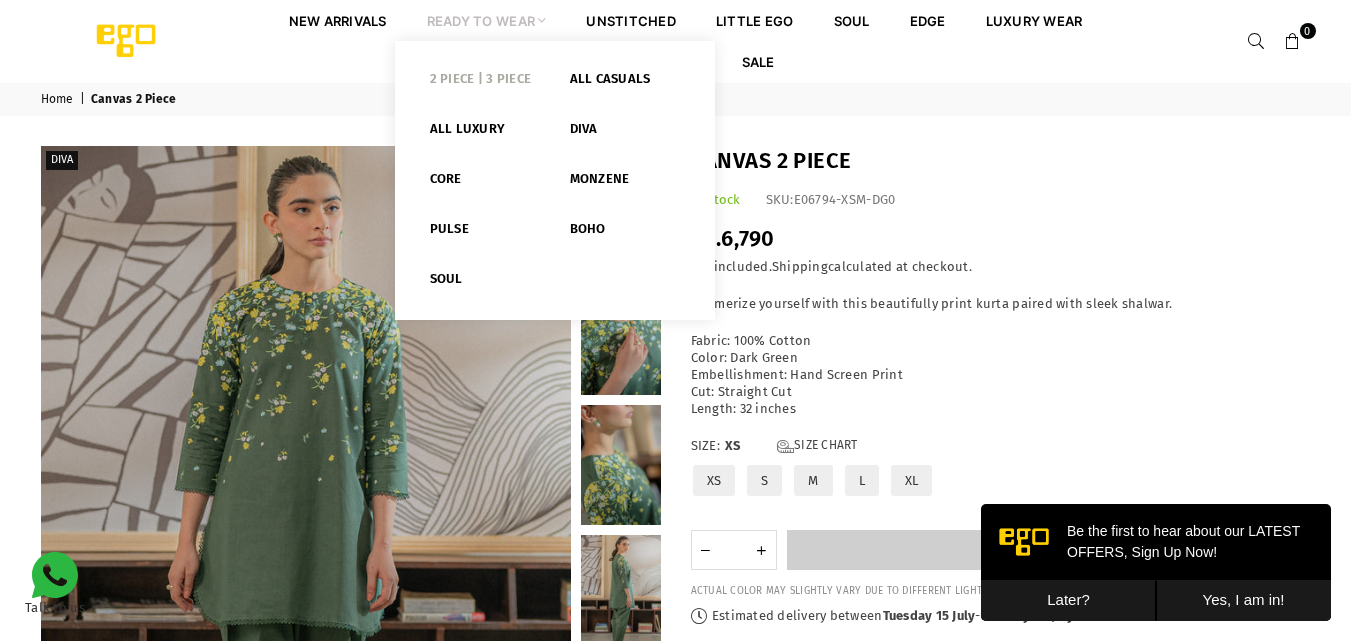 click on "2 PIECE | 3 PIECE" at bounding box center (485, 83) 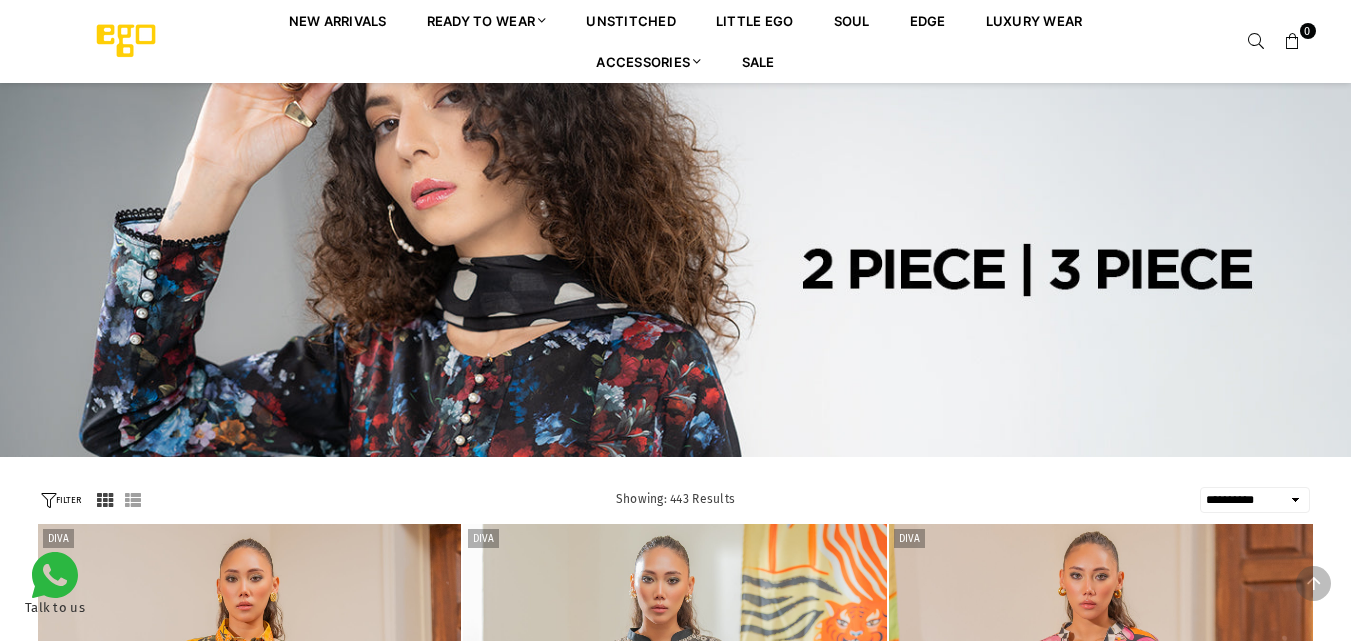 select on "**********" 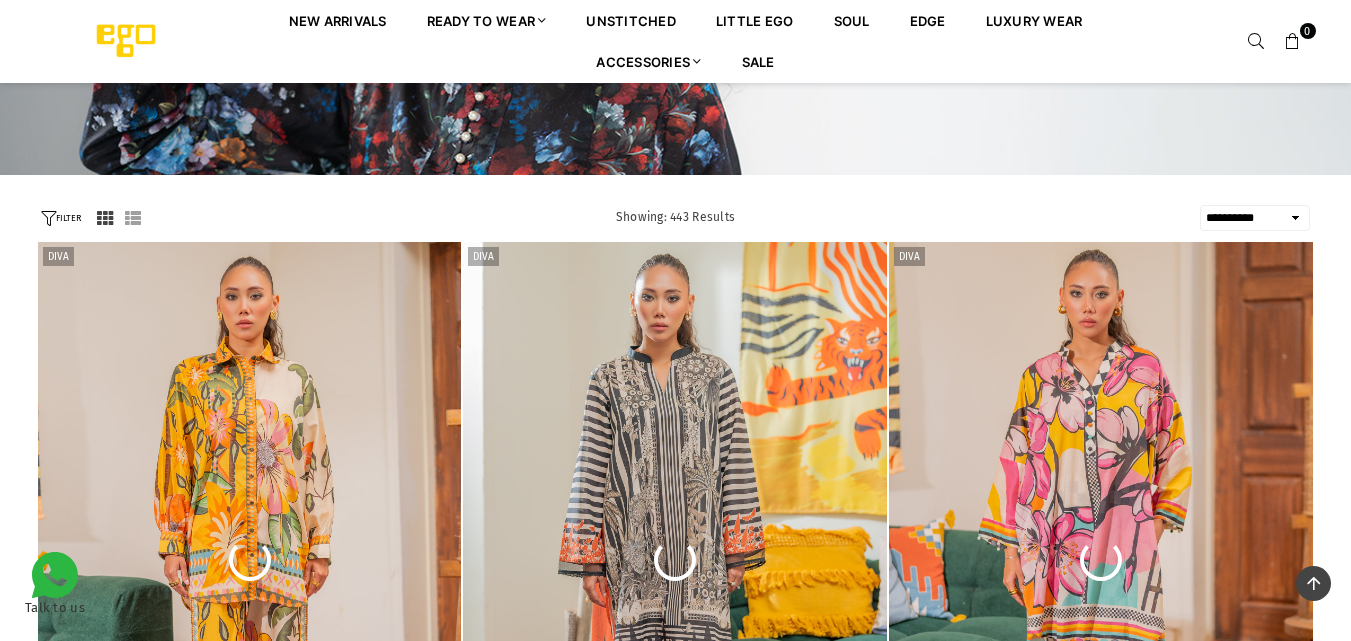scroll, scrollTop: 282, scrollLeft: 0, axis: vertical 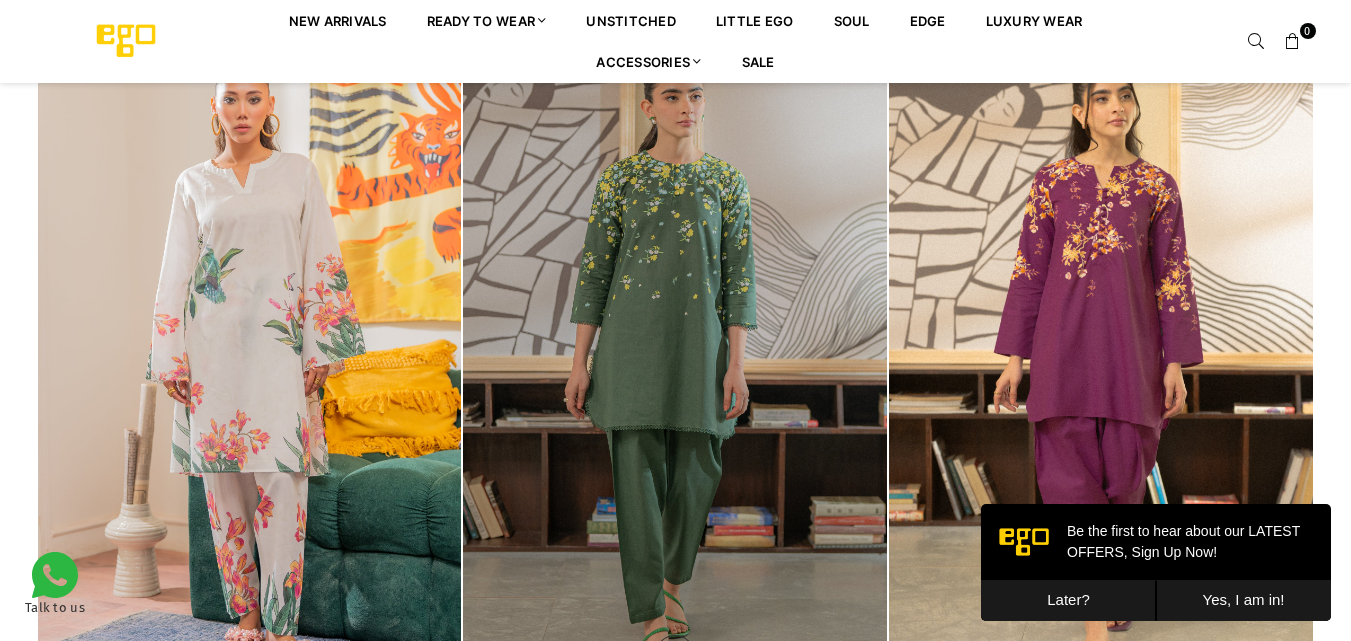 click at bounding box center (675, 365) 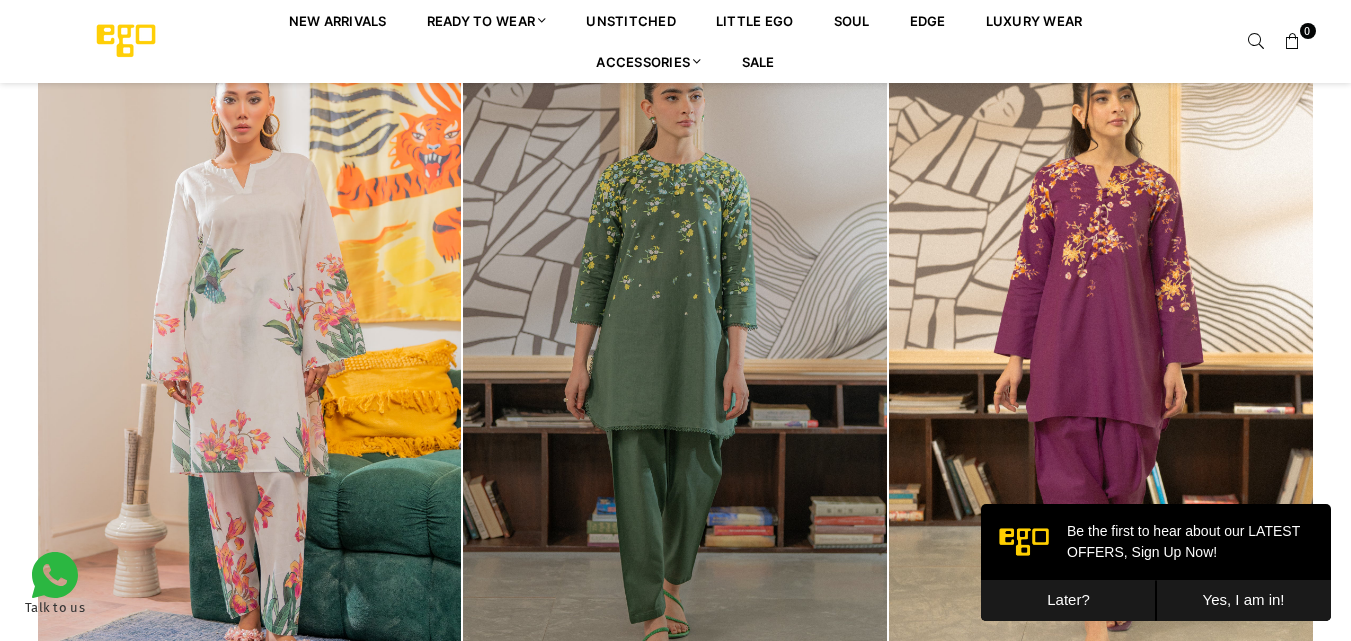 click on "Later?" at bounding box center (1068, 600) 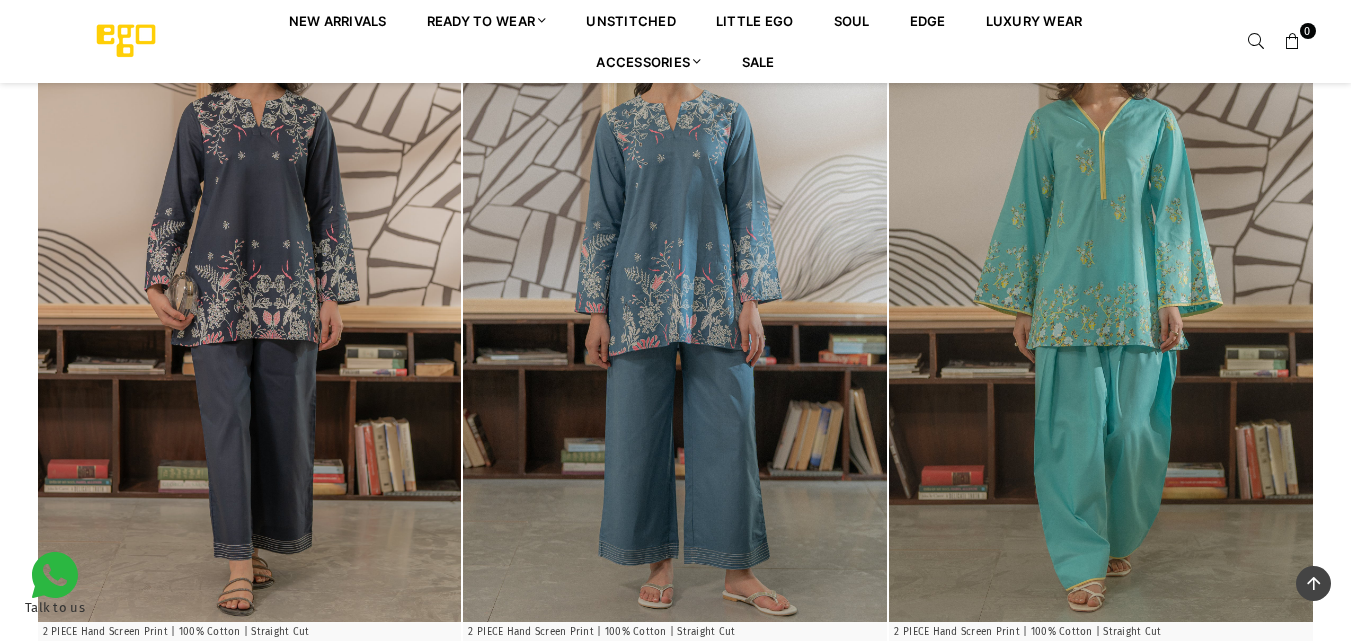 scroll, scrollTop: 1978, scrollLeft: 0, axis: vertical 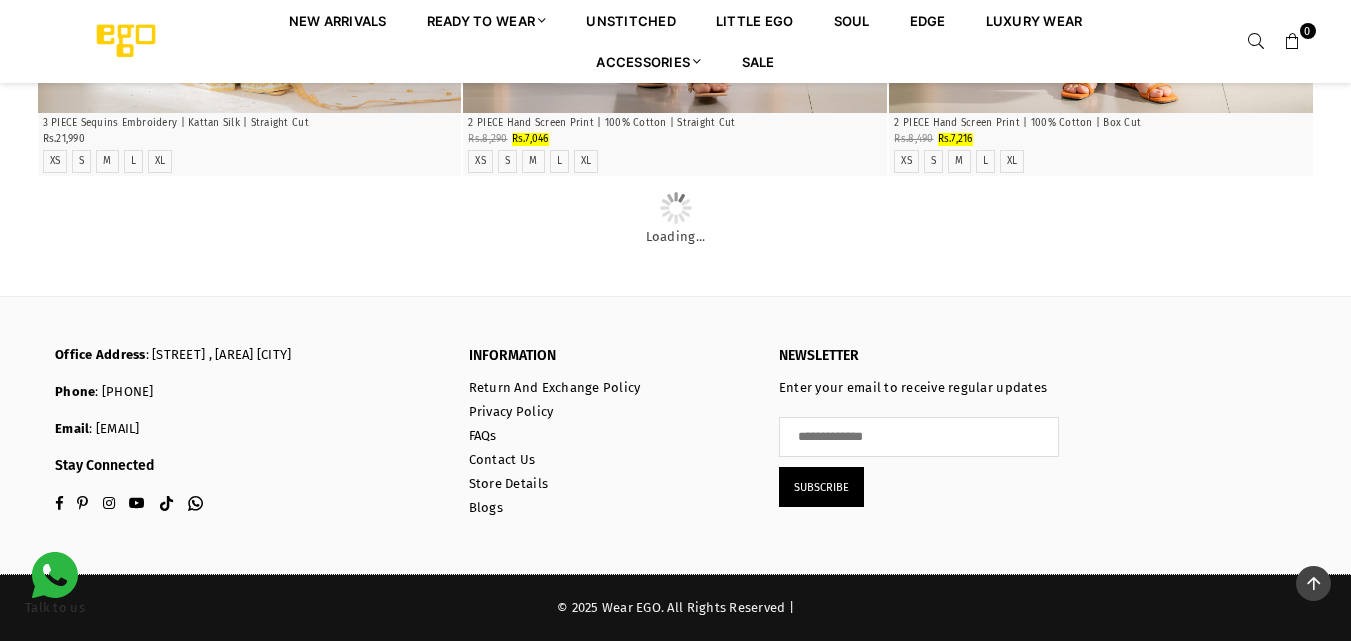 click on "**********" at bounding box center [675, -3276] 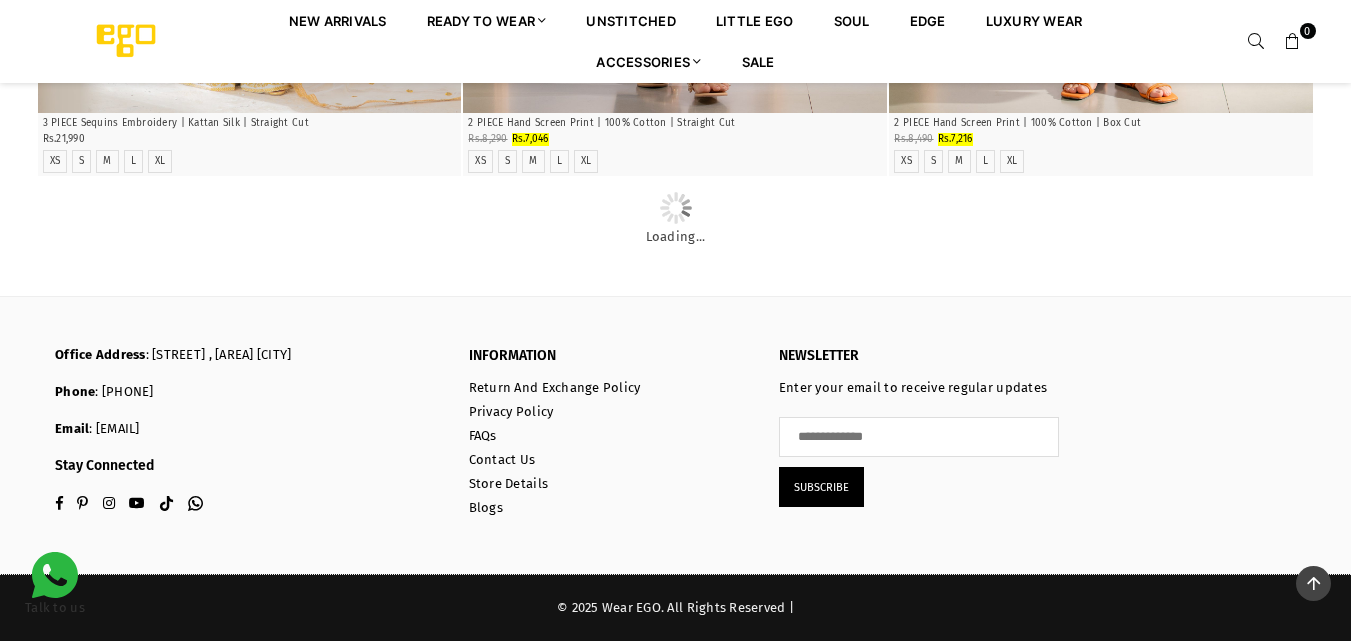 scroll, scrollTop: 18950, scrollLeft: 0, axis: vertical 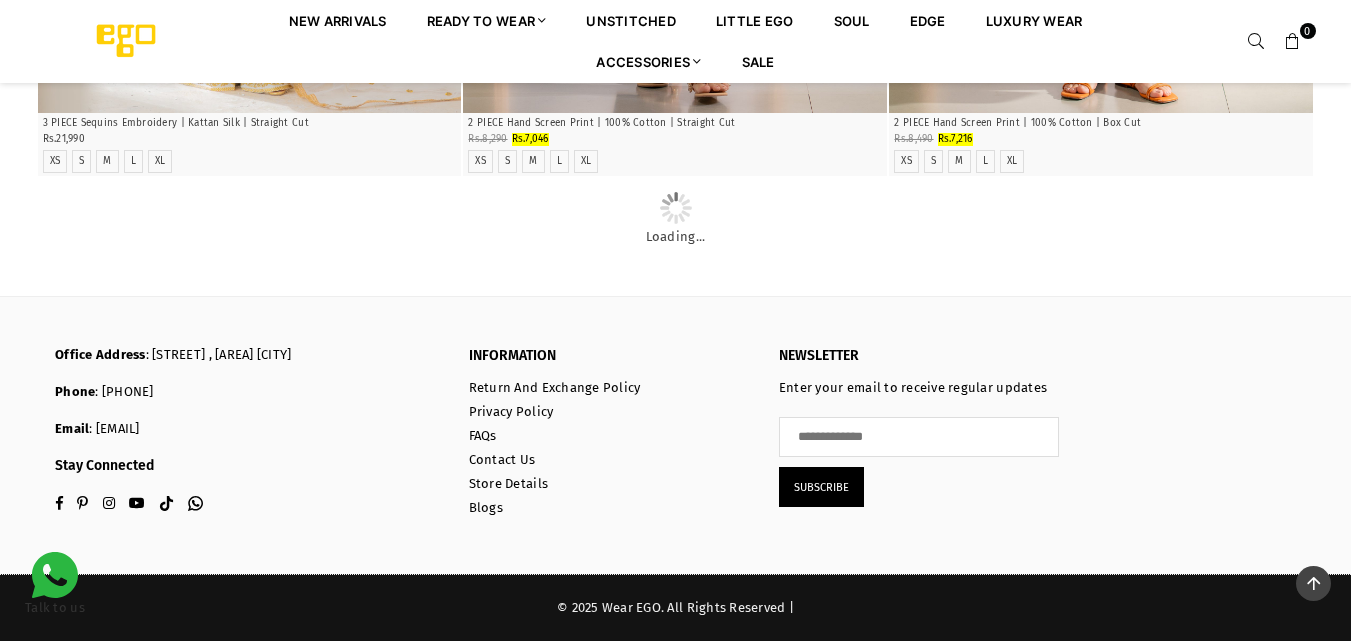 click on "**********" at bounding box center [675, -3276] 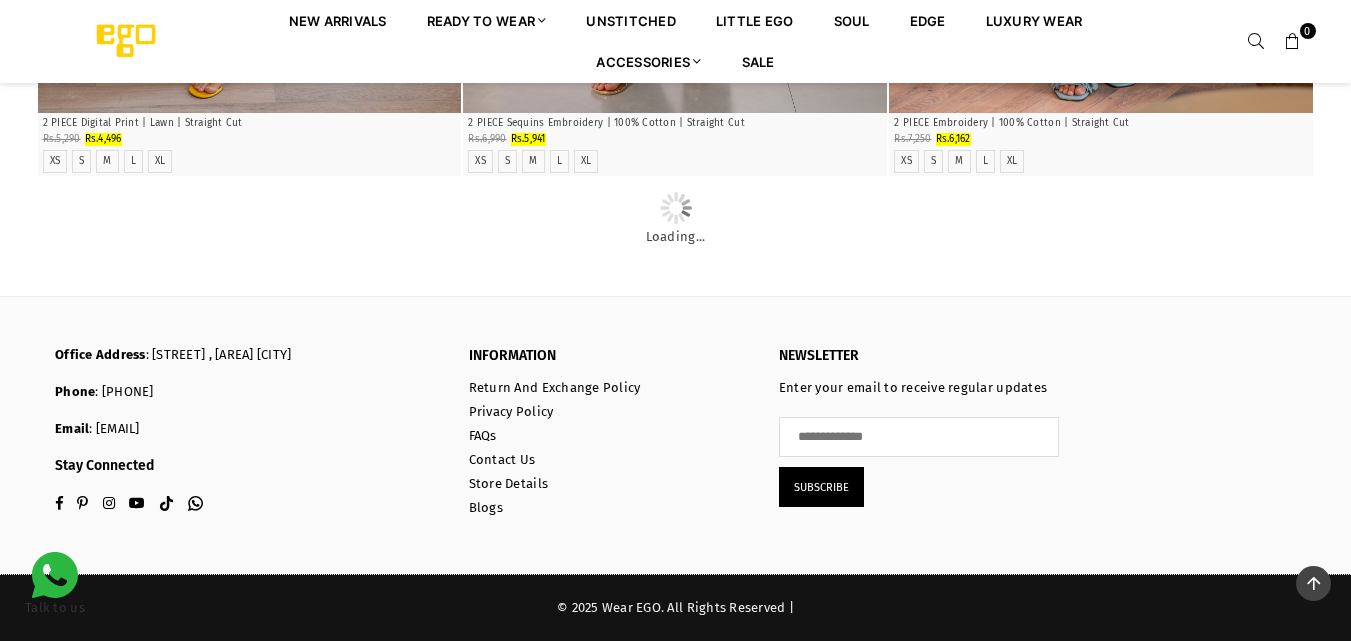 scroll, scrollTop: 20850, scrollLeft: 0, axis: vertical 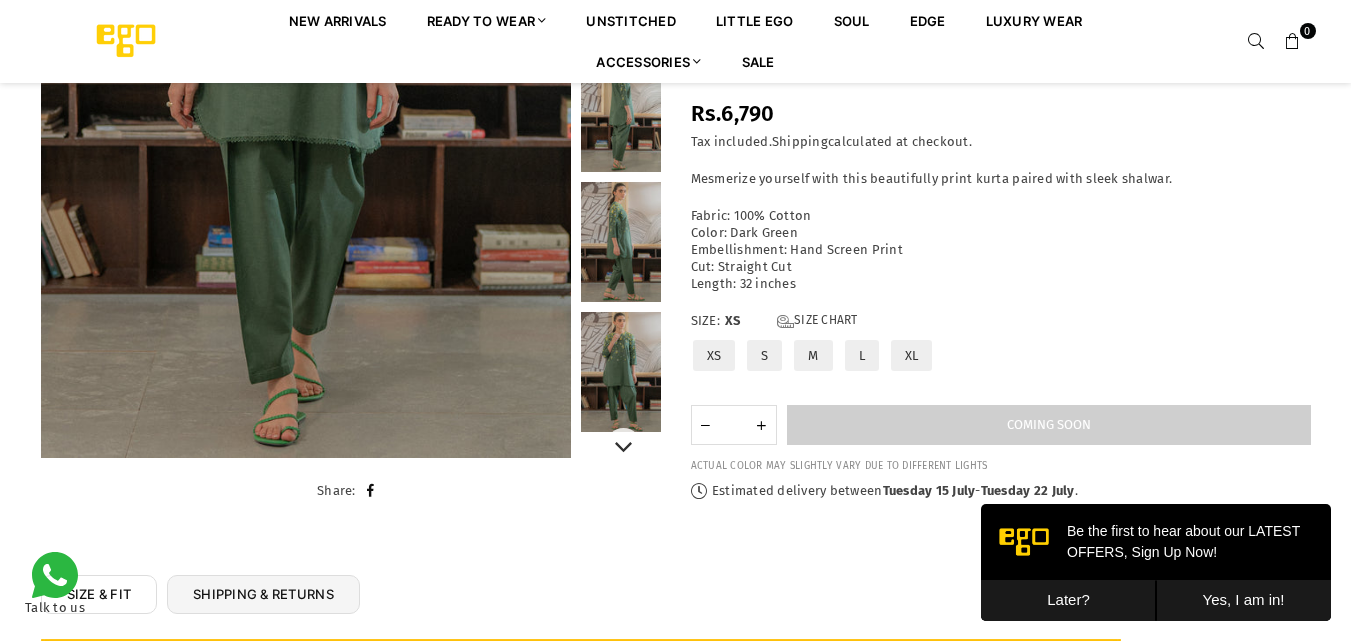 click at bounding box center (621, 242) 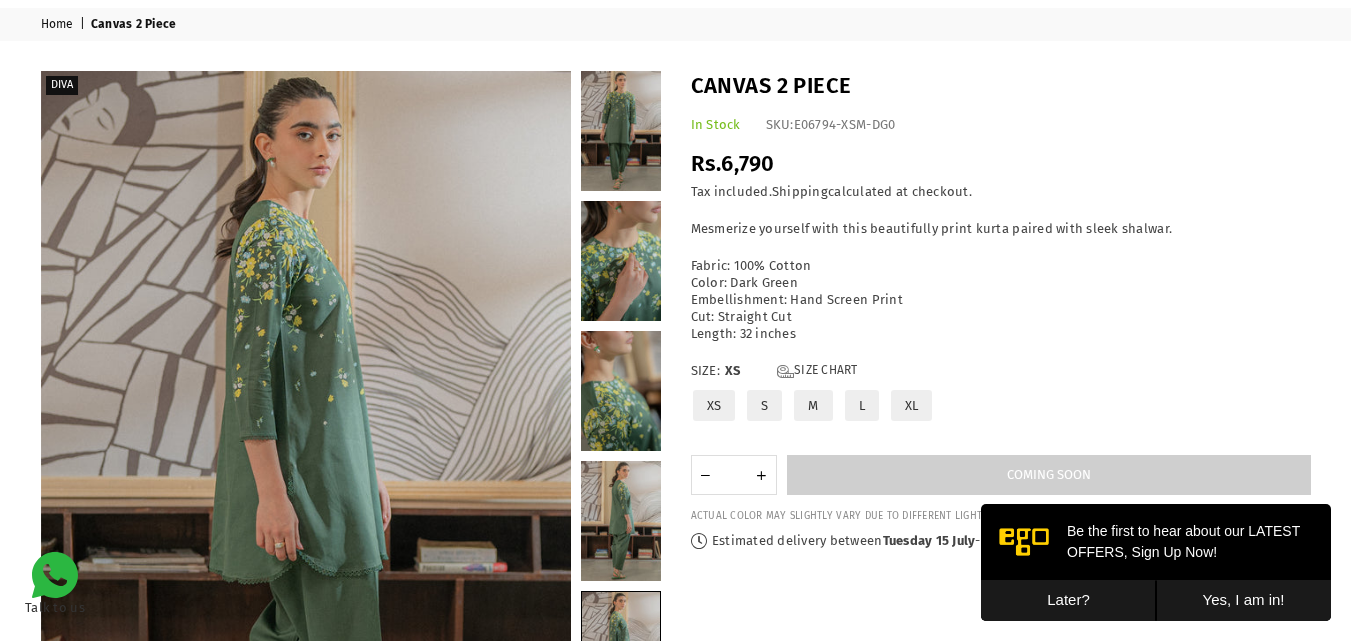 scroll, scrollTop: 0, scrollLeft: 0, axis: both 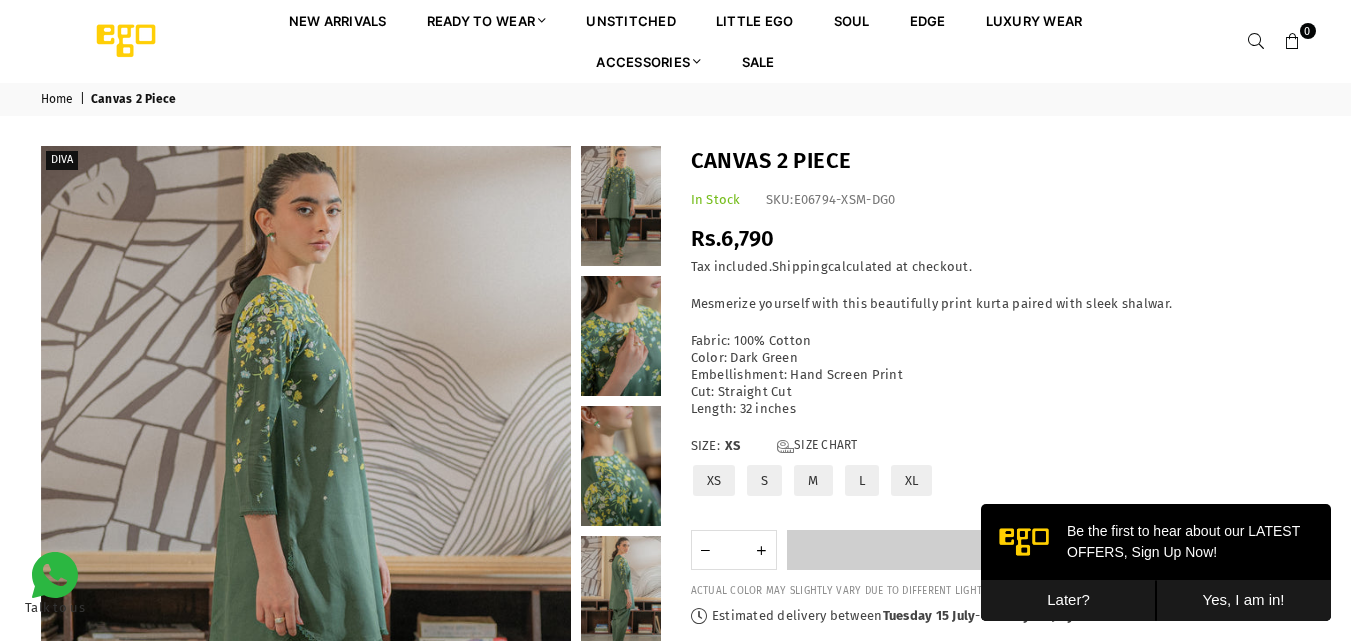 click on "New Arrivals  Ready to Wear  2 PIECE | 3 PIECE All Casuals All Luxury Diva Core Monzene Pulse Boho Soul unstitched  Little EGO  Soul  EDGE  Luxury Wear  Accessories  Bottoms Wraps Inner Sale" at bounding box center [691, 41] 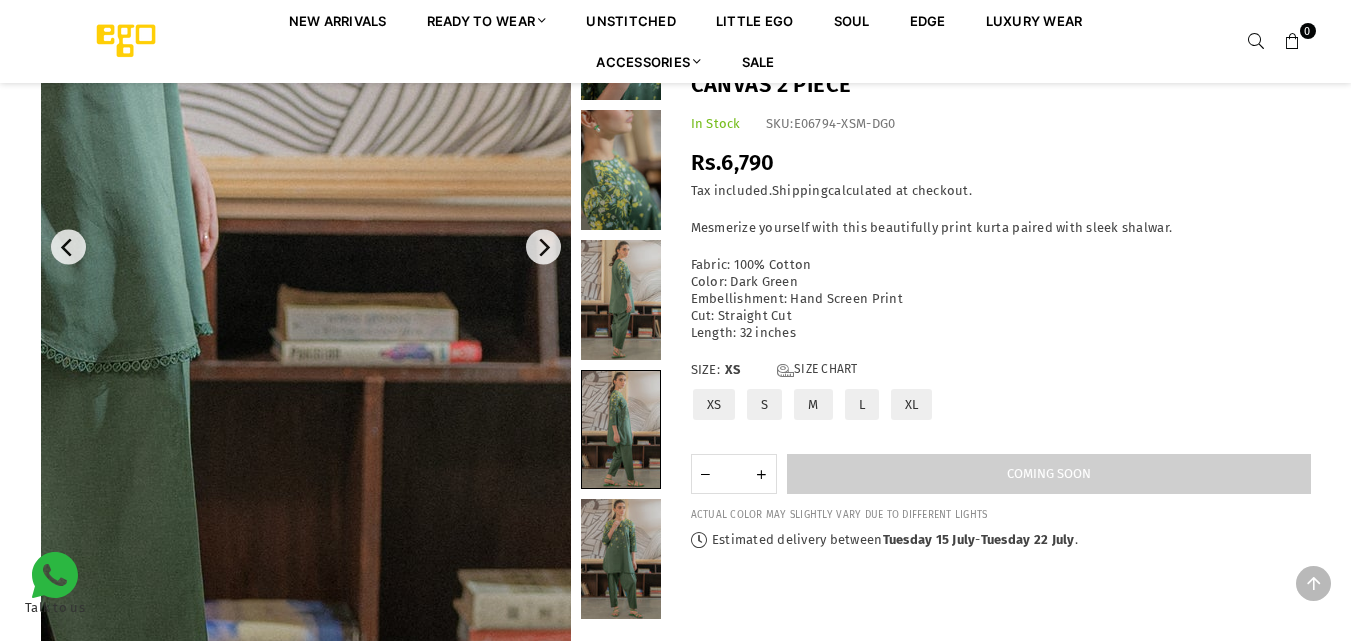 scroll, scrollTop: 364, scrollLeft: 0, axis: vertical 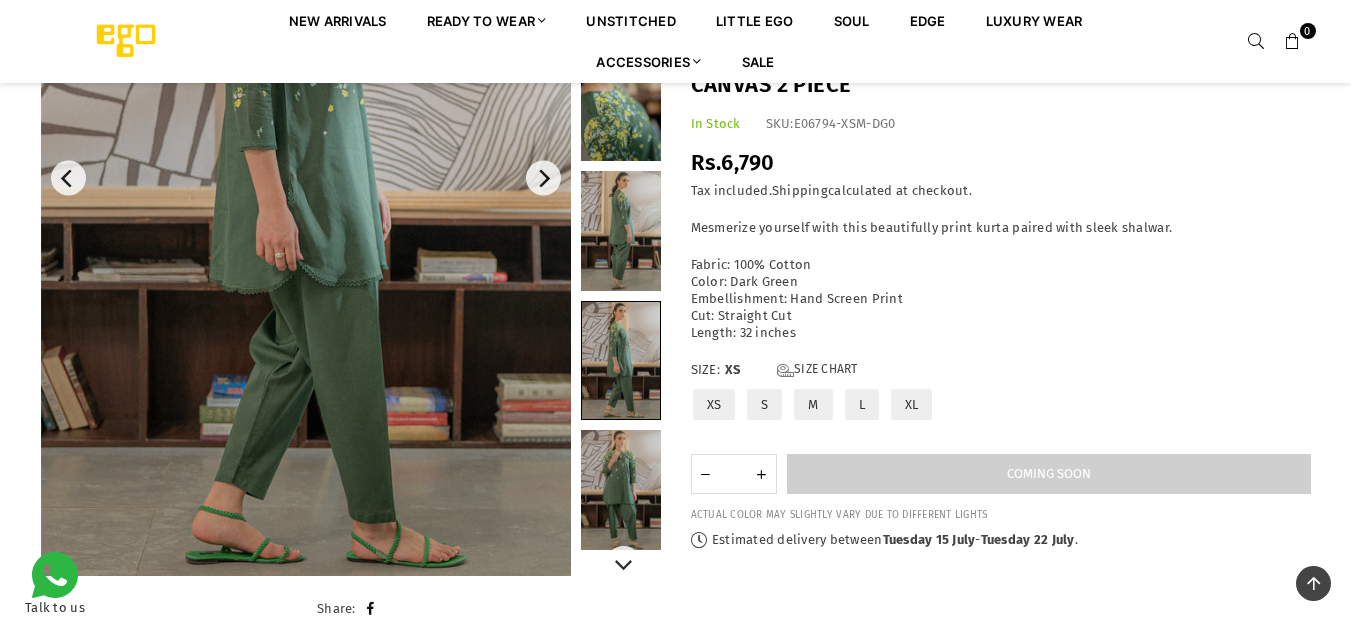 click at bounding box center (621, 231) 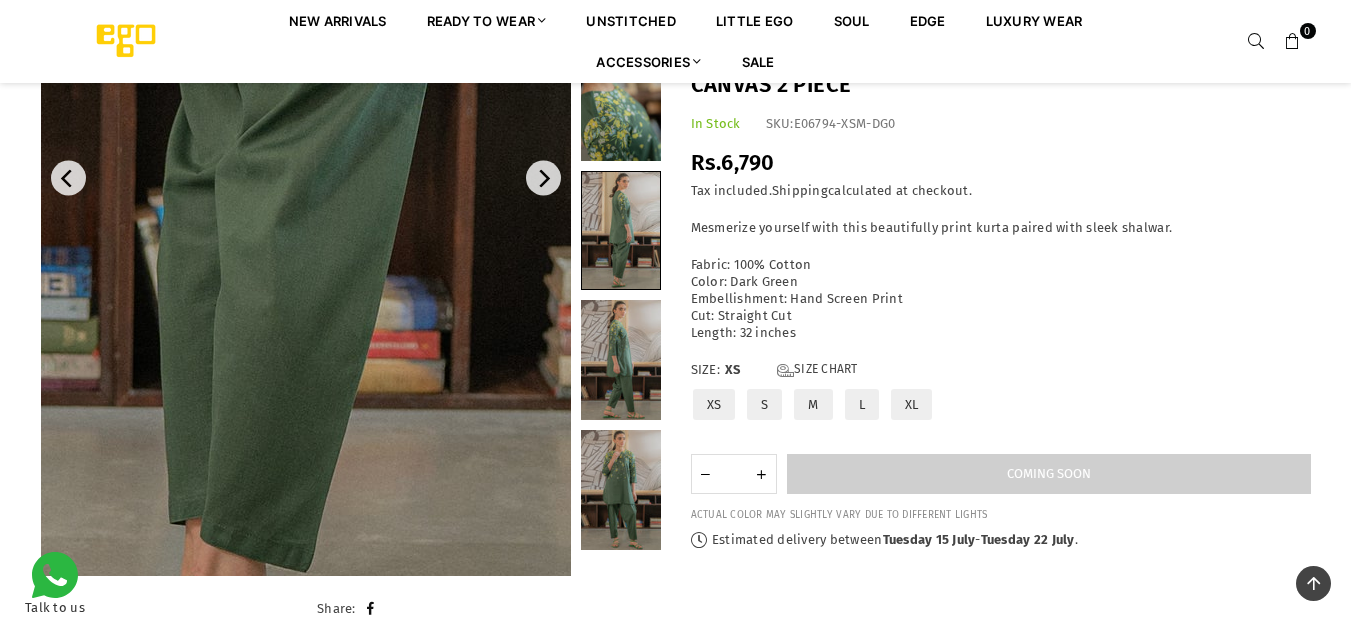 scroll, scrollTop: 464, scrollLeft: 0, axis: vertical 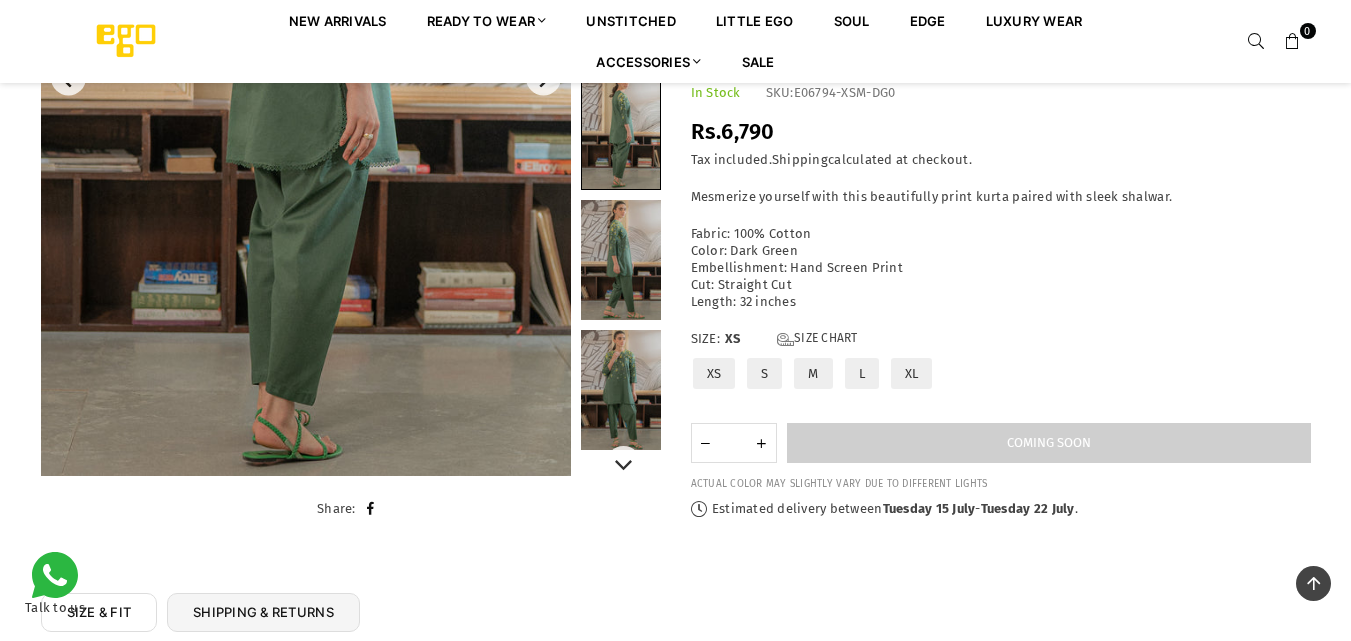 click at bounding box center [621, 260] 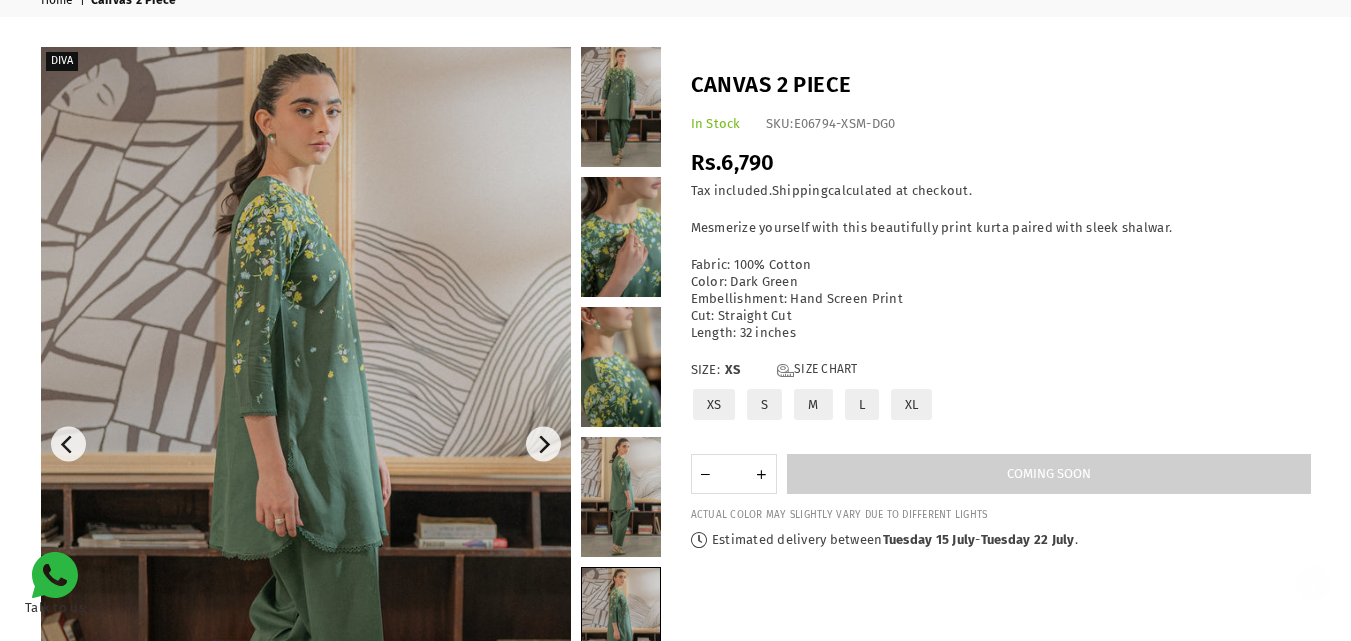 scroll, scrollTop: 64, scrollLeft: 0, axis: vertical 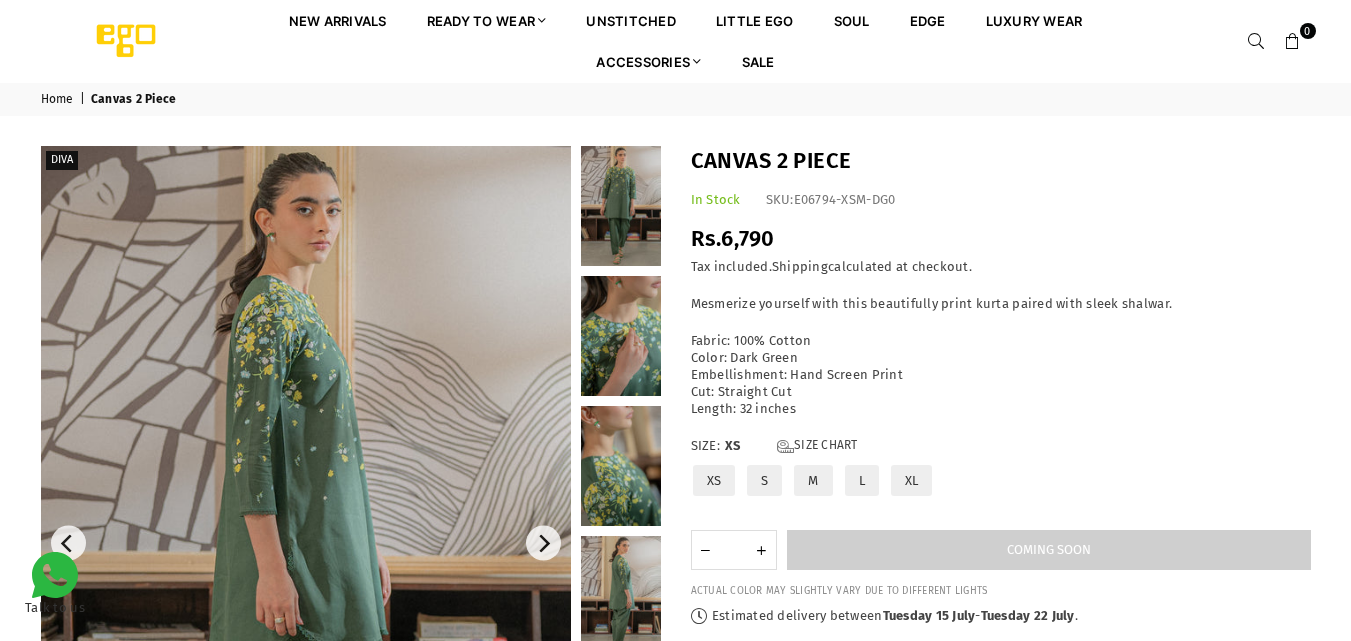 click on "Canvas 2 Piece" at bounding box center (1001, 161) 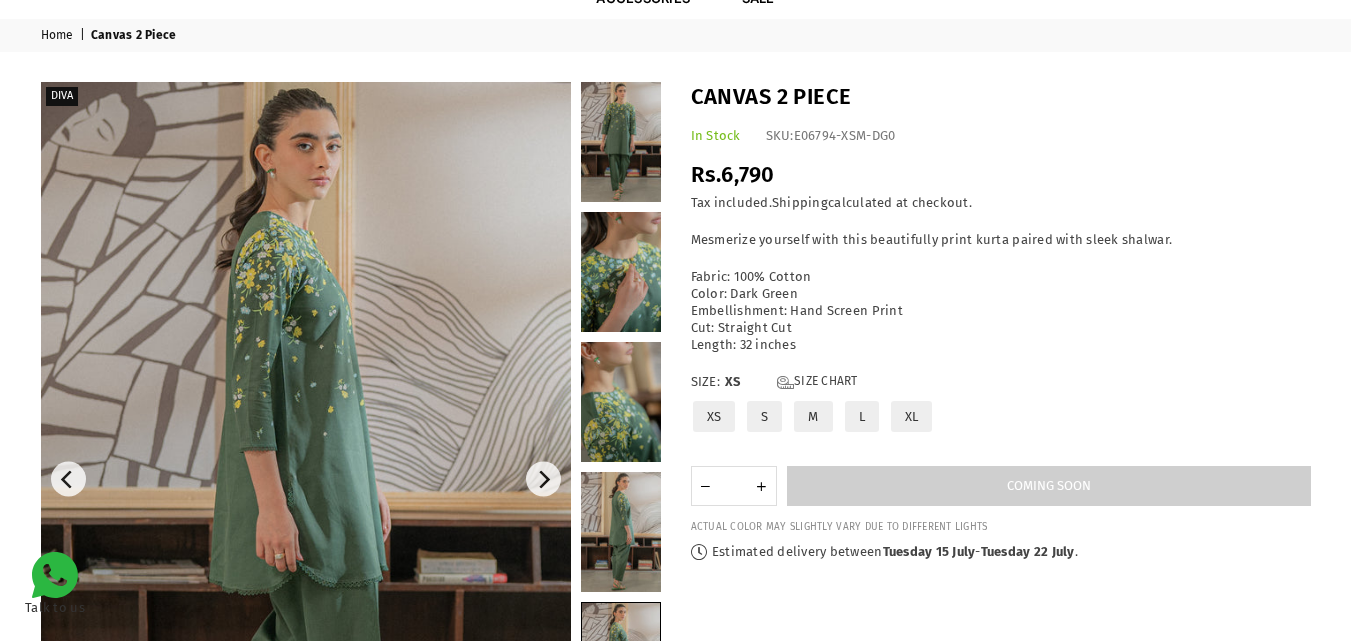 scroll, scrollTop: 100, scrollLeft: 0, axis: vertical 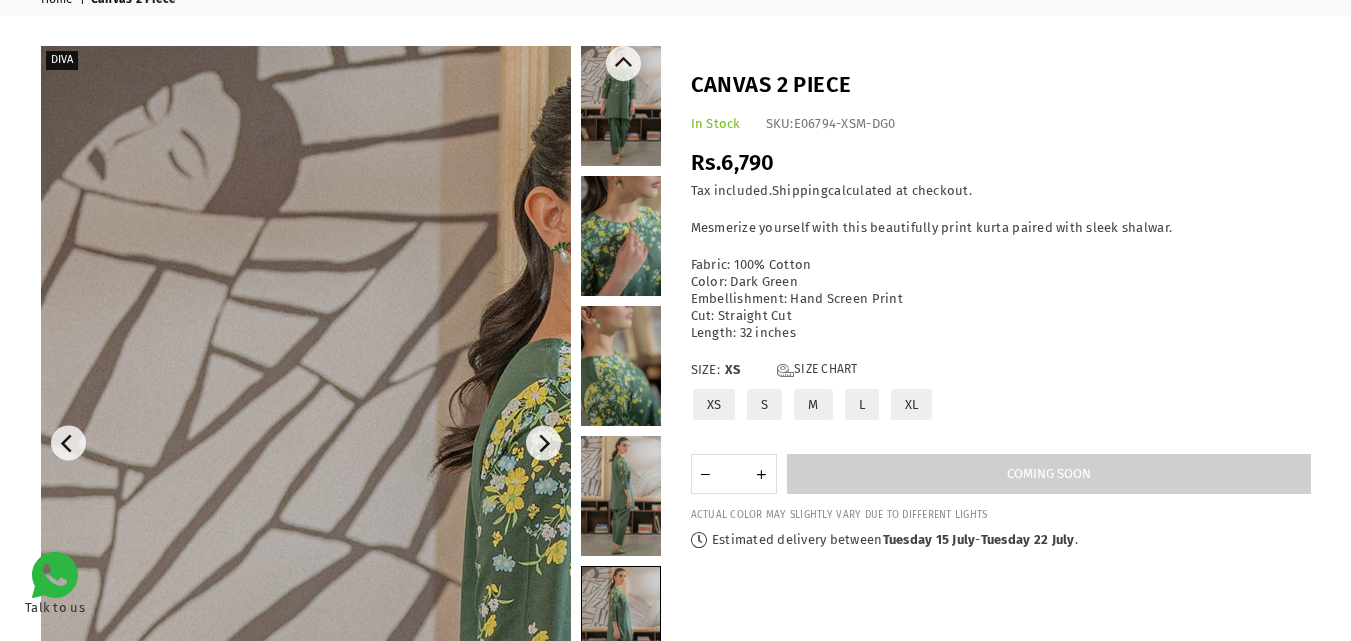 click at bounding box center [621, 366] 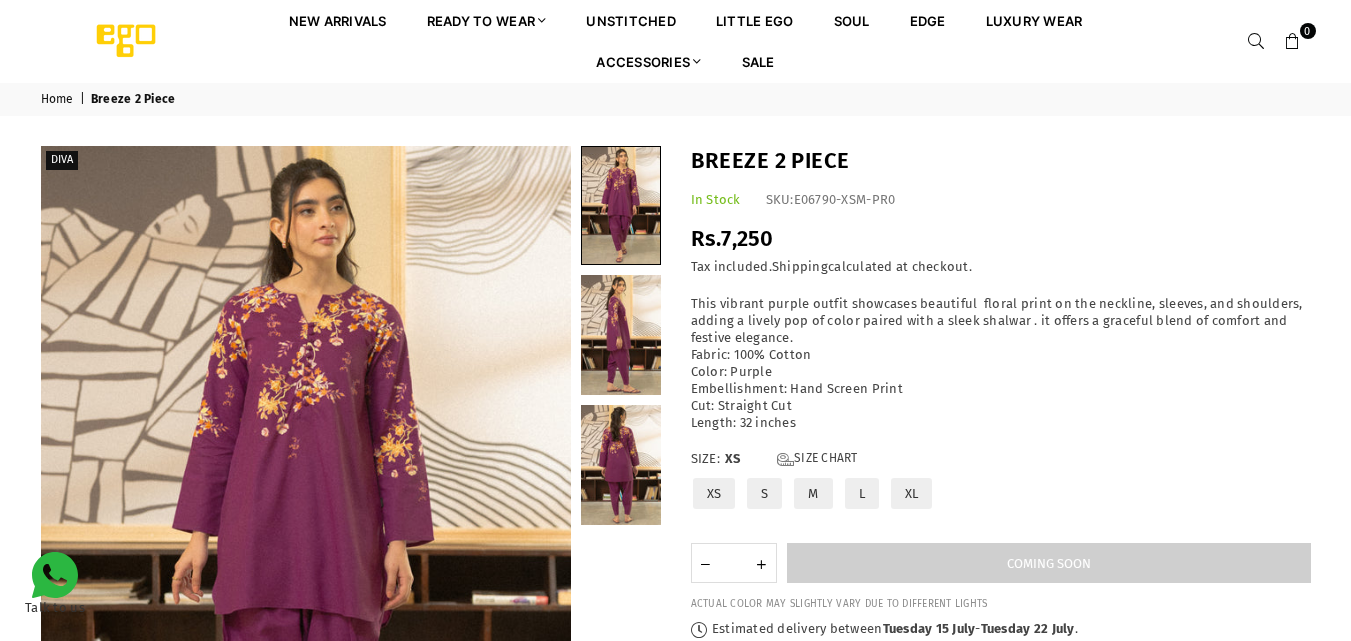 scroll, scrollTop: 0, scrollLeft: 0, axis: both 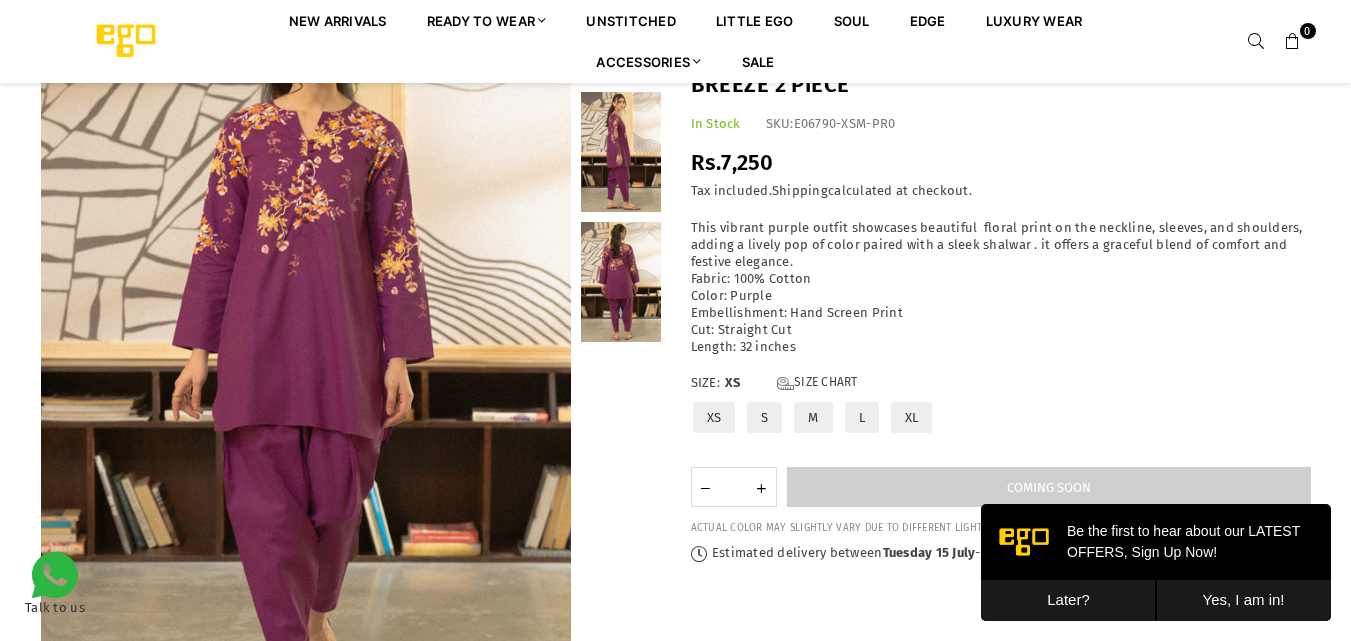 click at bounding box center (621, 282) 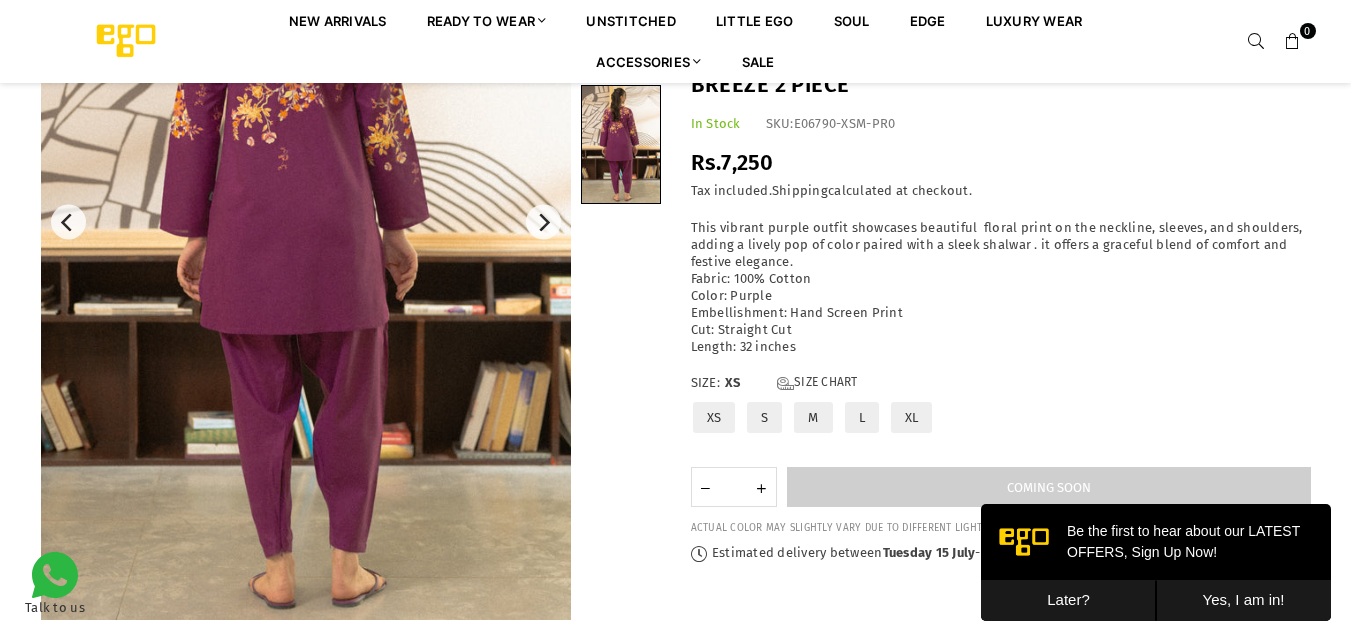 scroll, scrollTop: 482, scrollLeft: 0, axis: vertical 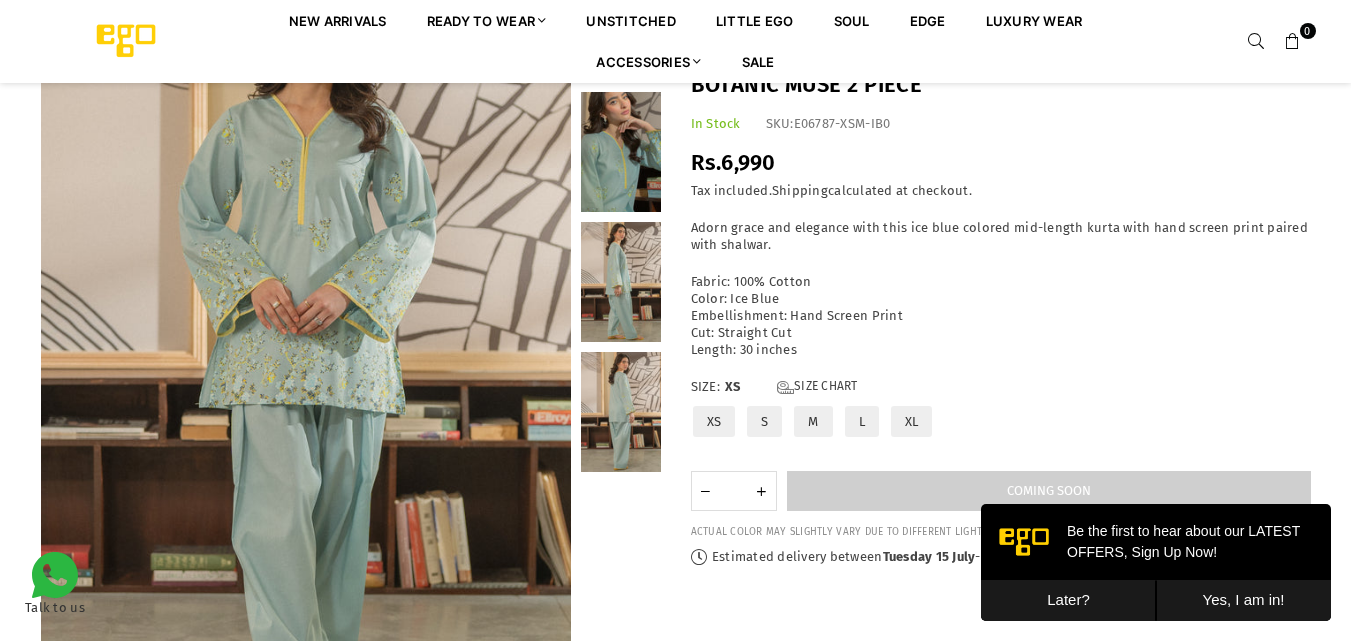 click at bounding box center (621, 412) 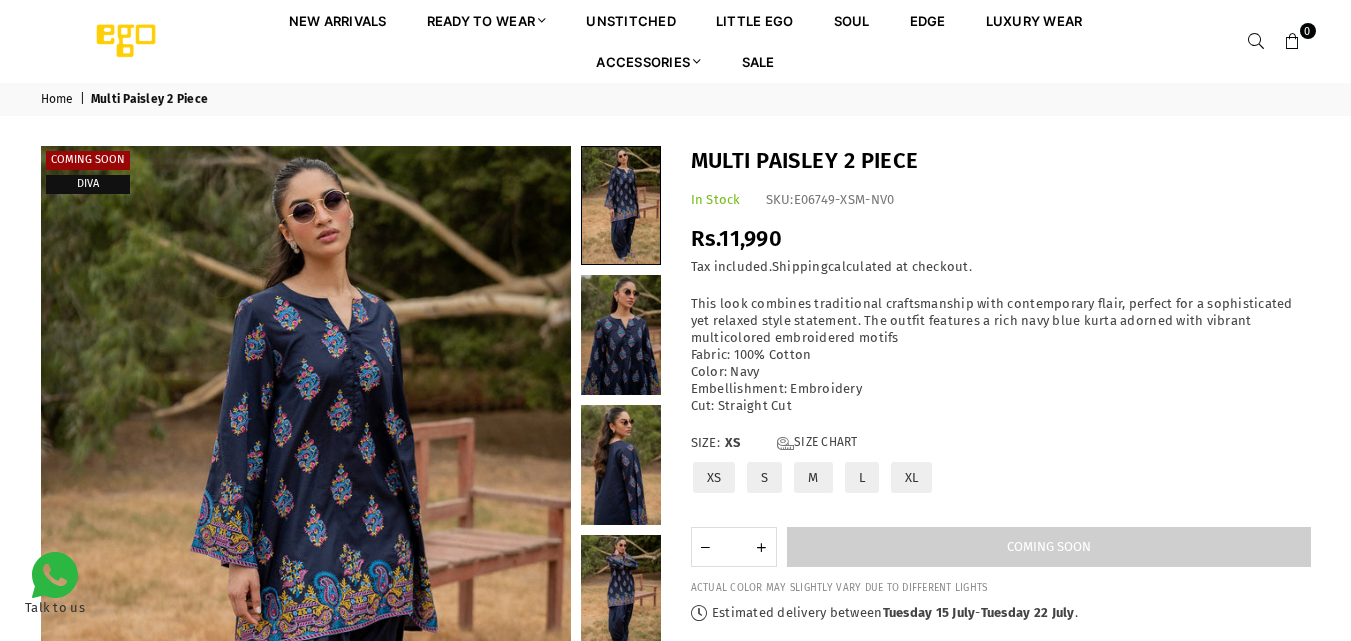 scroll, scrollTop: 0, scrollLeft: 0, axis: both 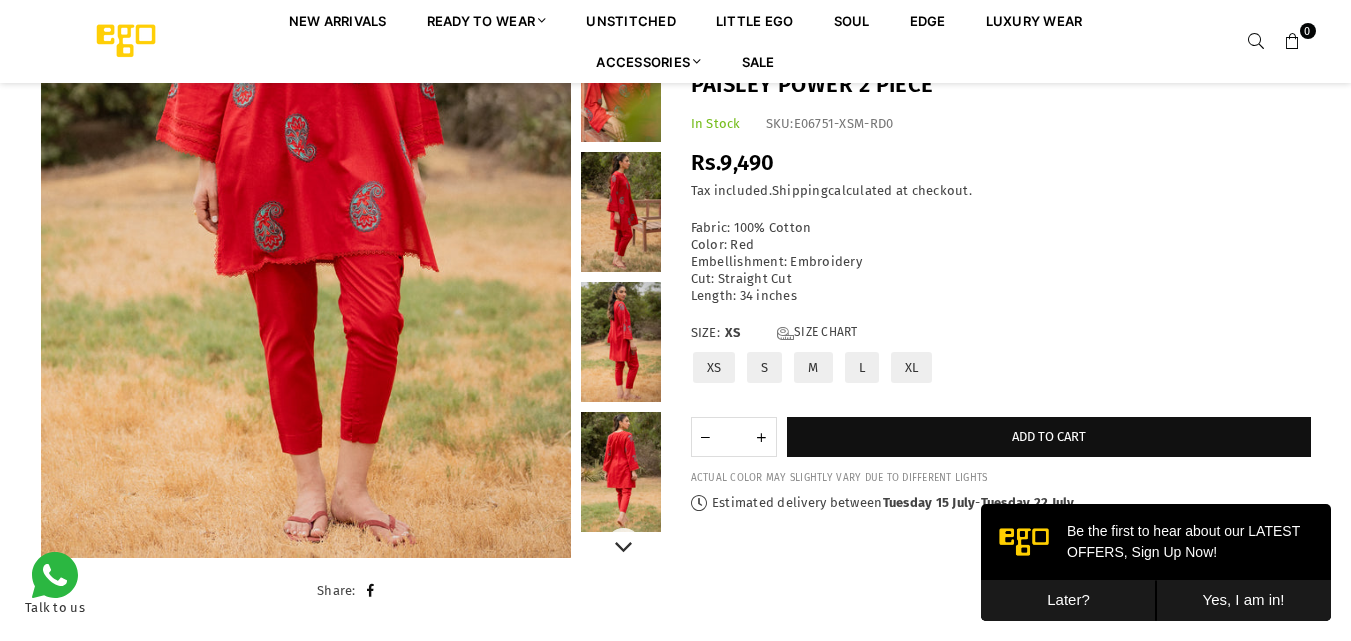 click at bounding box center [621, 212] 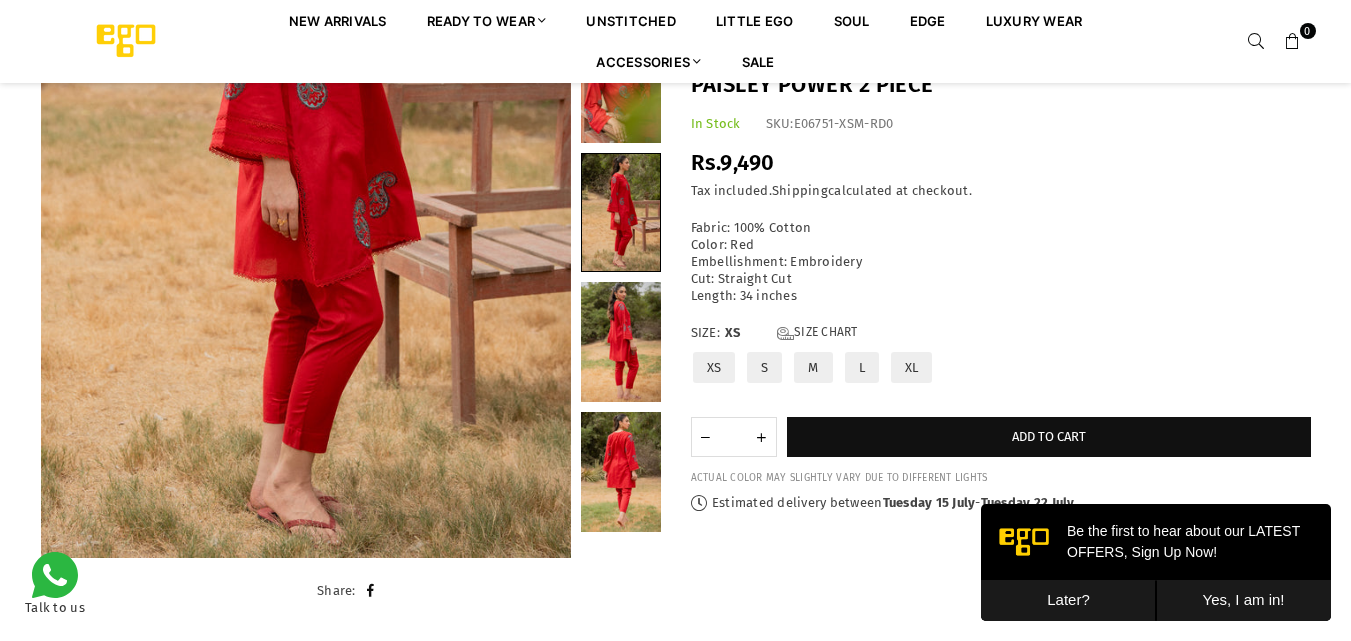 click on "Regular price                        Rs.9,490                                                                                                               |                             Save                            Rs.-9,490                            ( Liquid error (sections/product-template line 204): divided by 0 % off)                                                                                   /" at bounding box center [1001, 163] 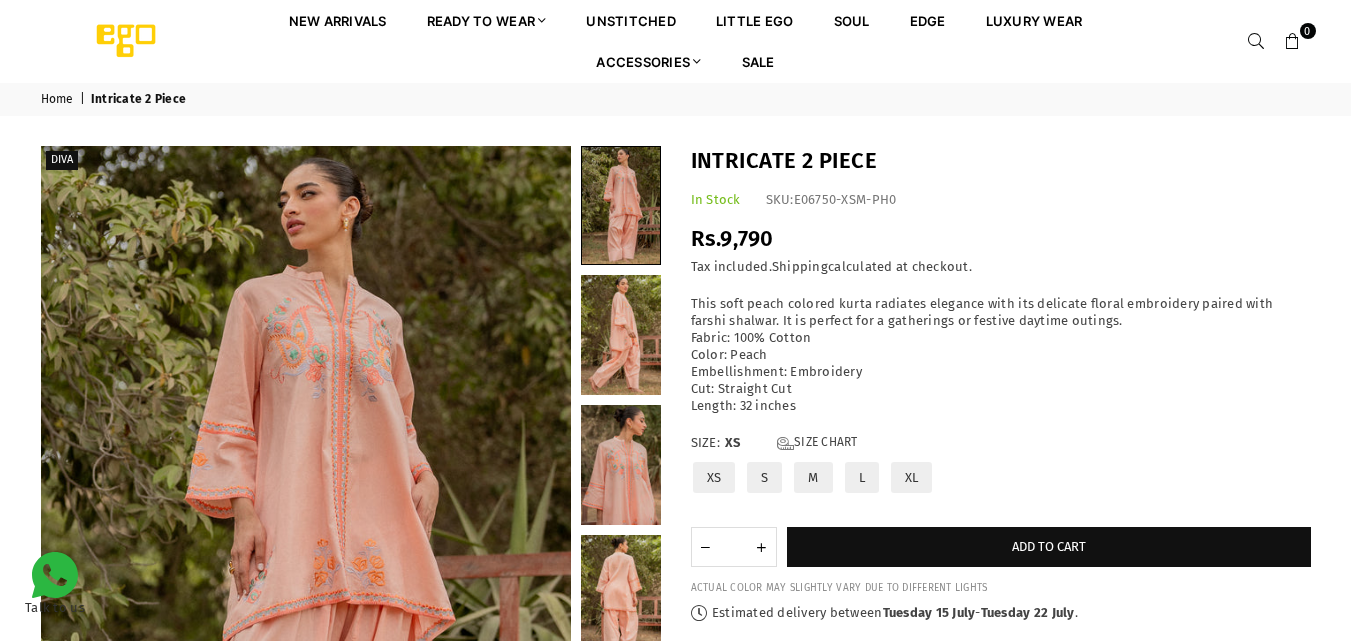 scroll, scrollTop: 0, scrollLeft: 0, axis: both 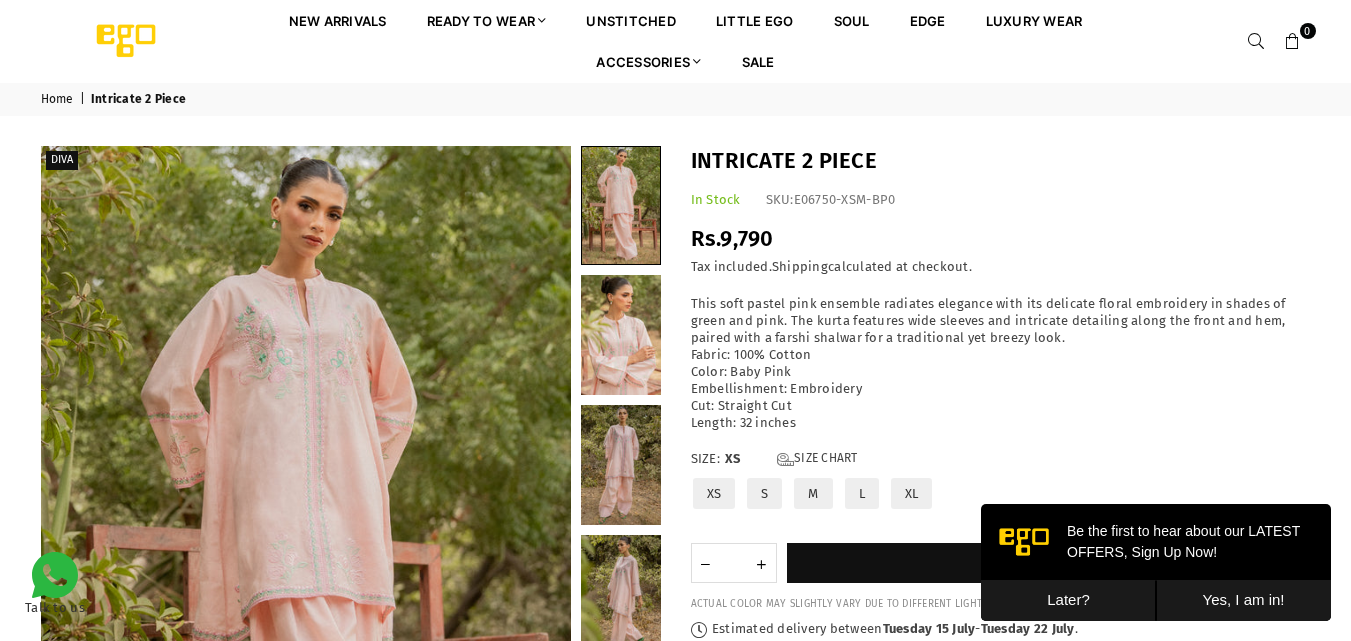 click on "New Arrivals  Ready to Wear  2 PIECE | 3 PIECE All Casuals All Luxury Diva Core Monzene Pulse Boho Soul unstitched  Little EGO  Soul  EDGE  Luxury Wear  Accessories  Bottoms Wraps Inner Sale" at bounding box center (691, 41) 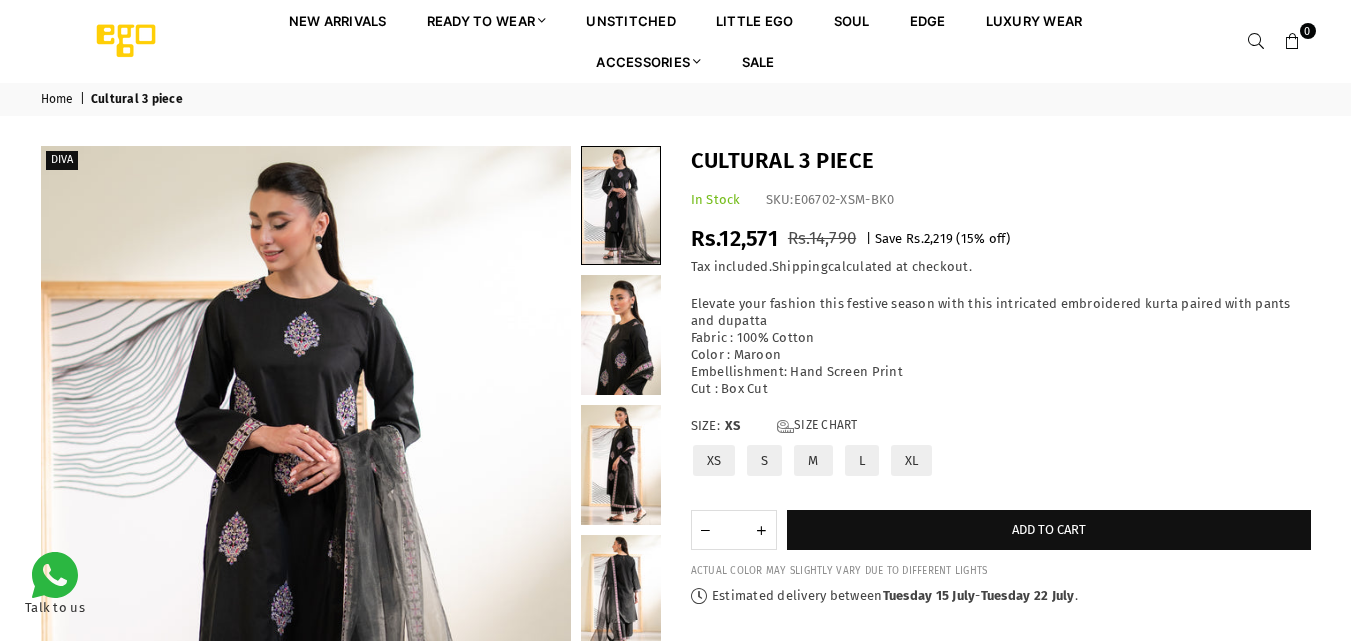 scroll, scrollTop: 0, scrollLeft: 0, axis: both 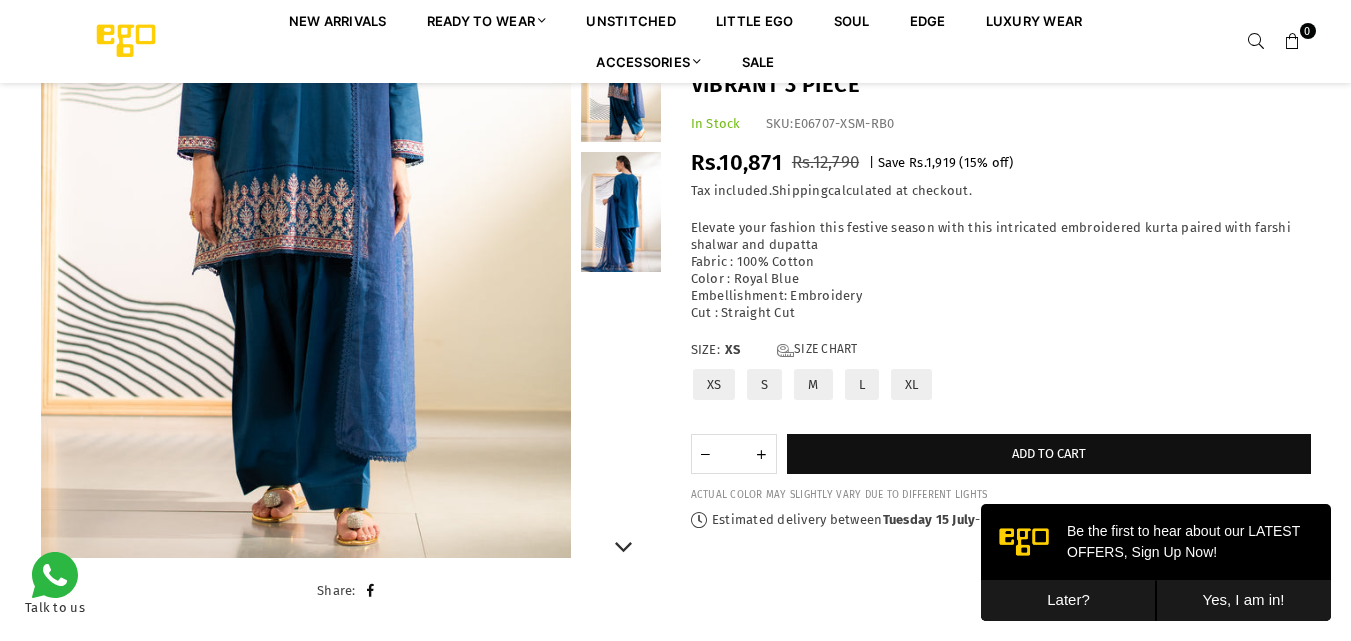 click at bounding box center (621, 82) 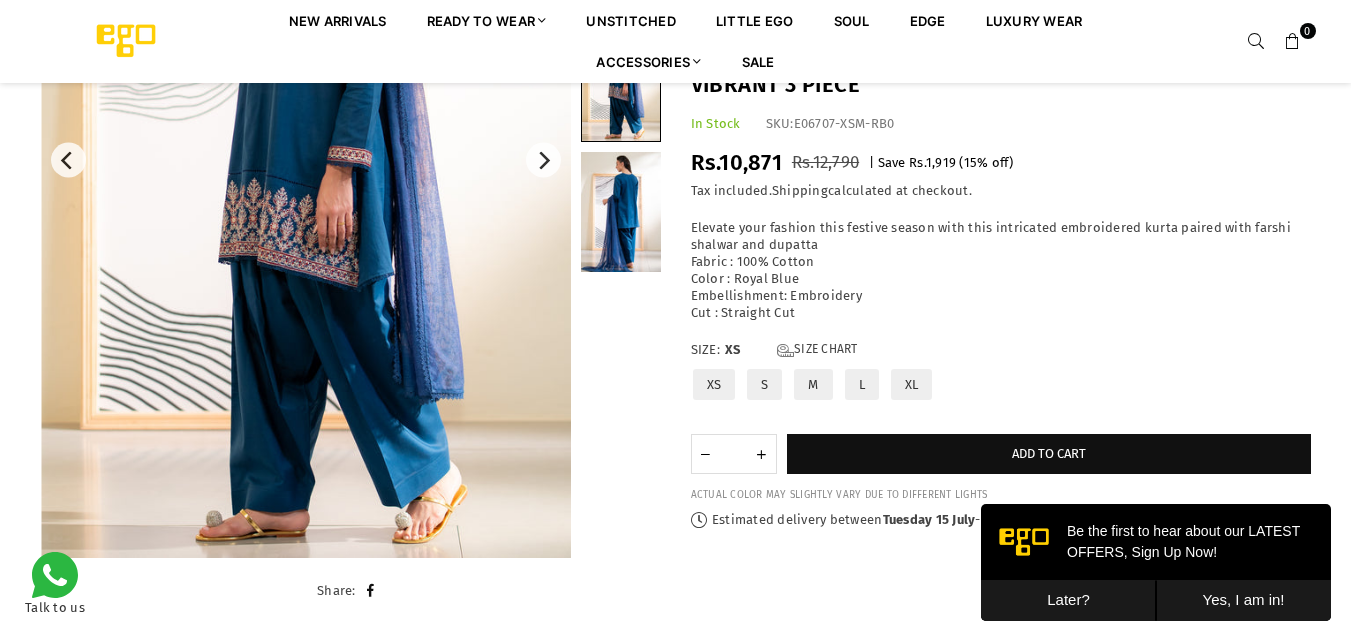 click at bounding box center [306, 160] 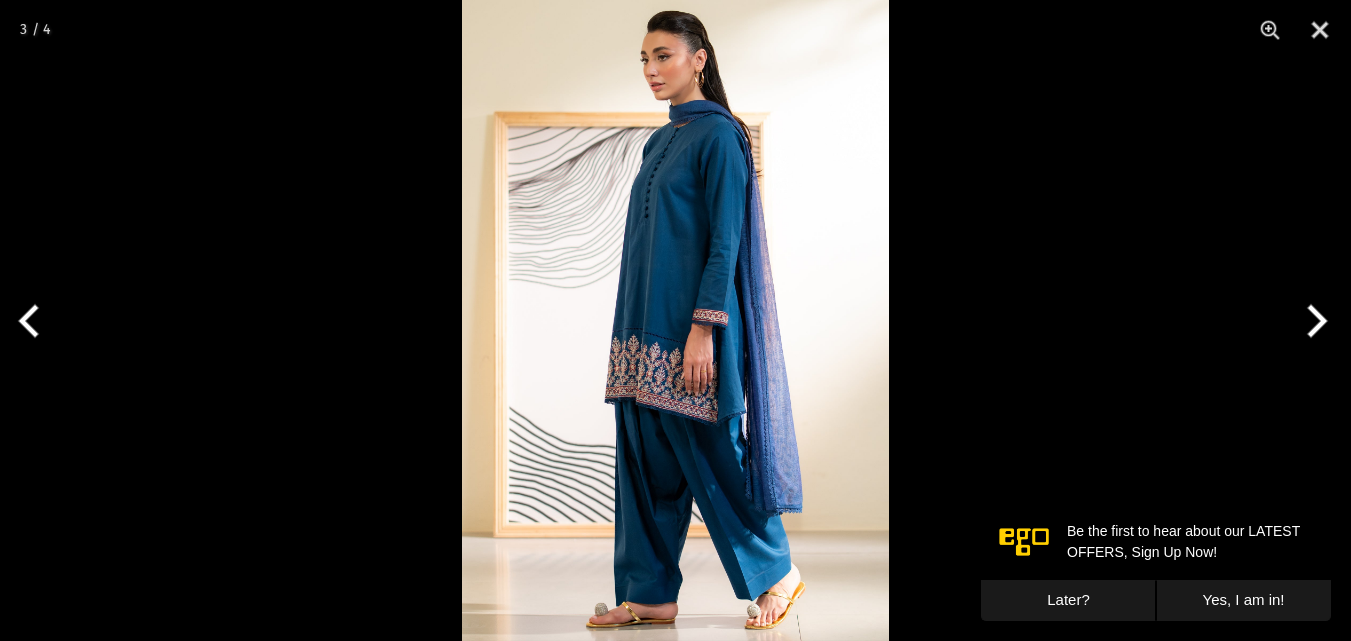 click at bounding box center [675, 320] 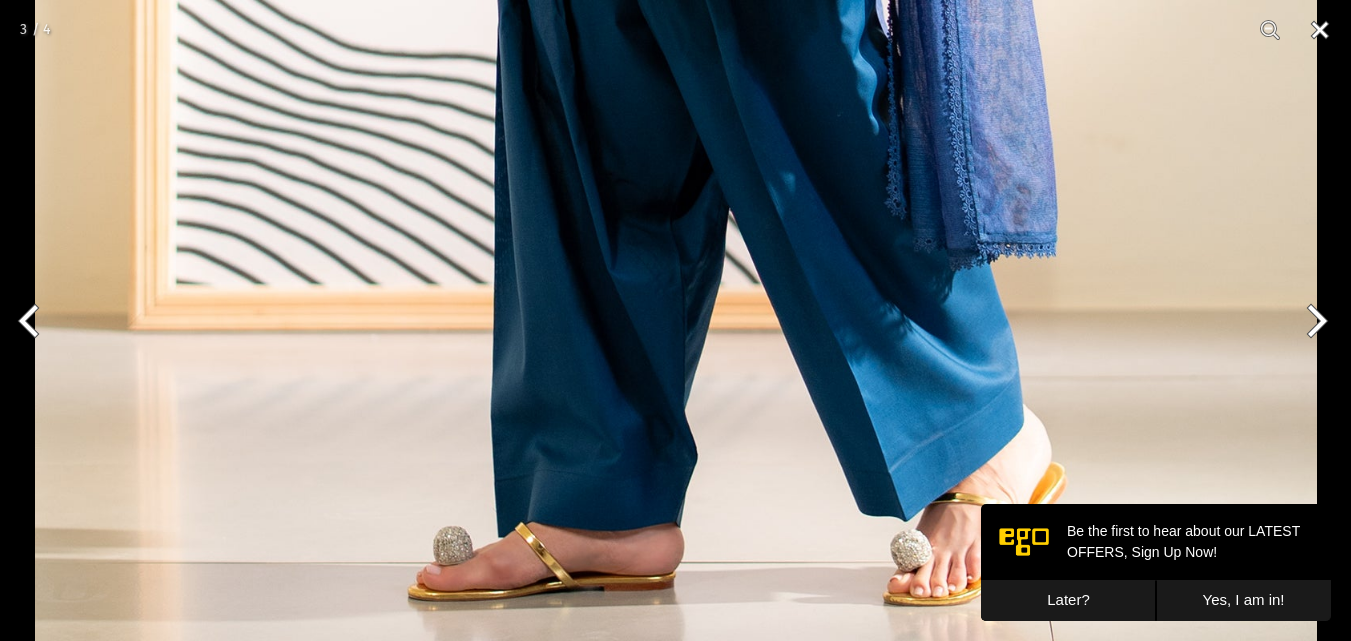 click at bounding box center (1320, 30) 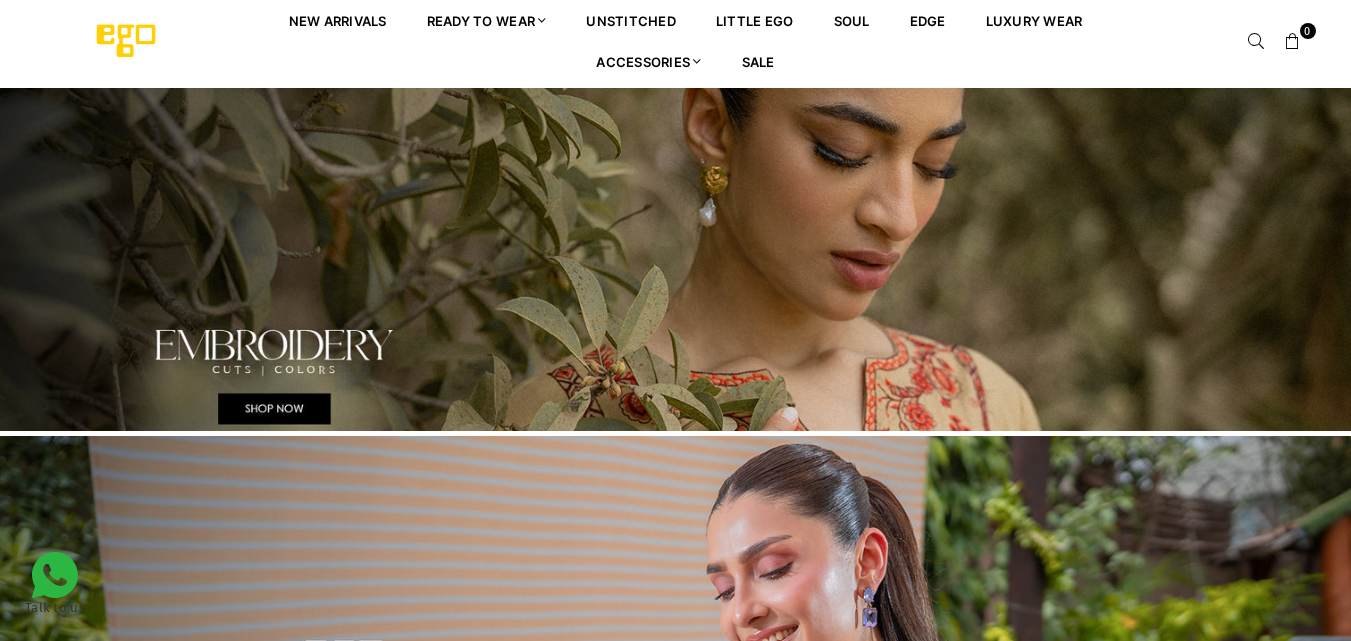 scroll, scrollTop: 0, scrollLeft: 0, axis: both 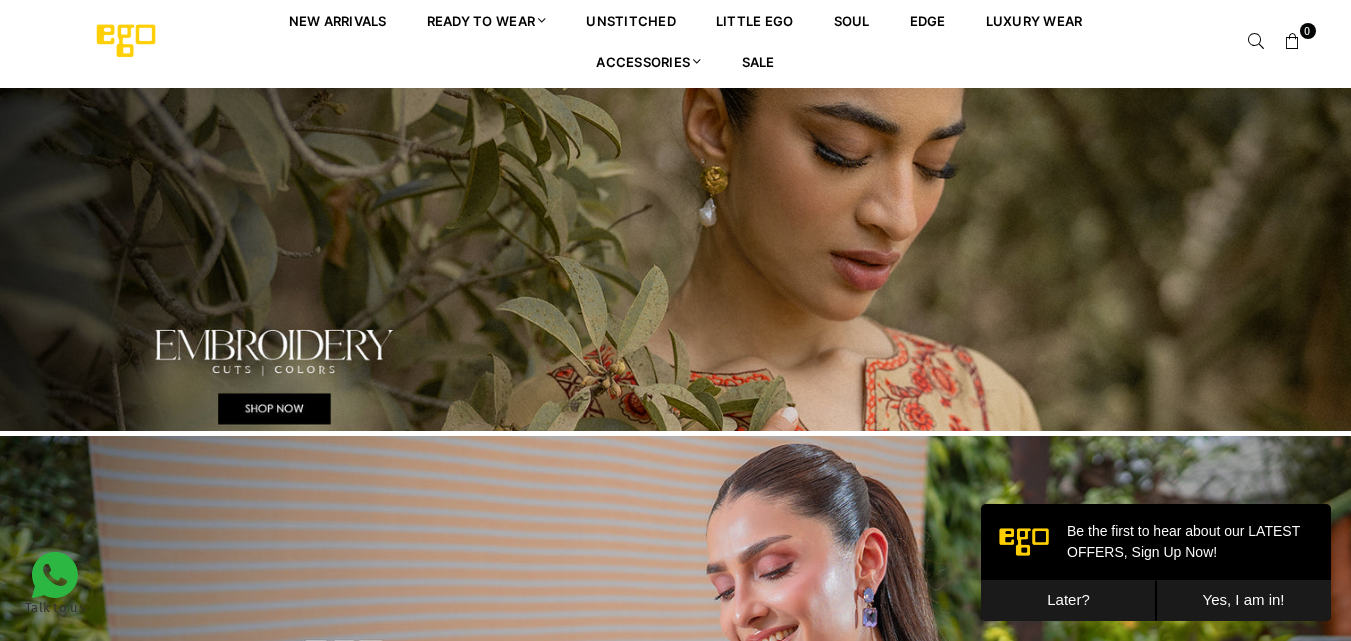 click on "Later?" at bounding box center [1068, 600] 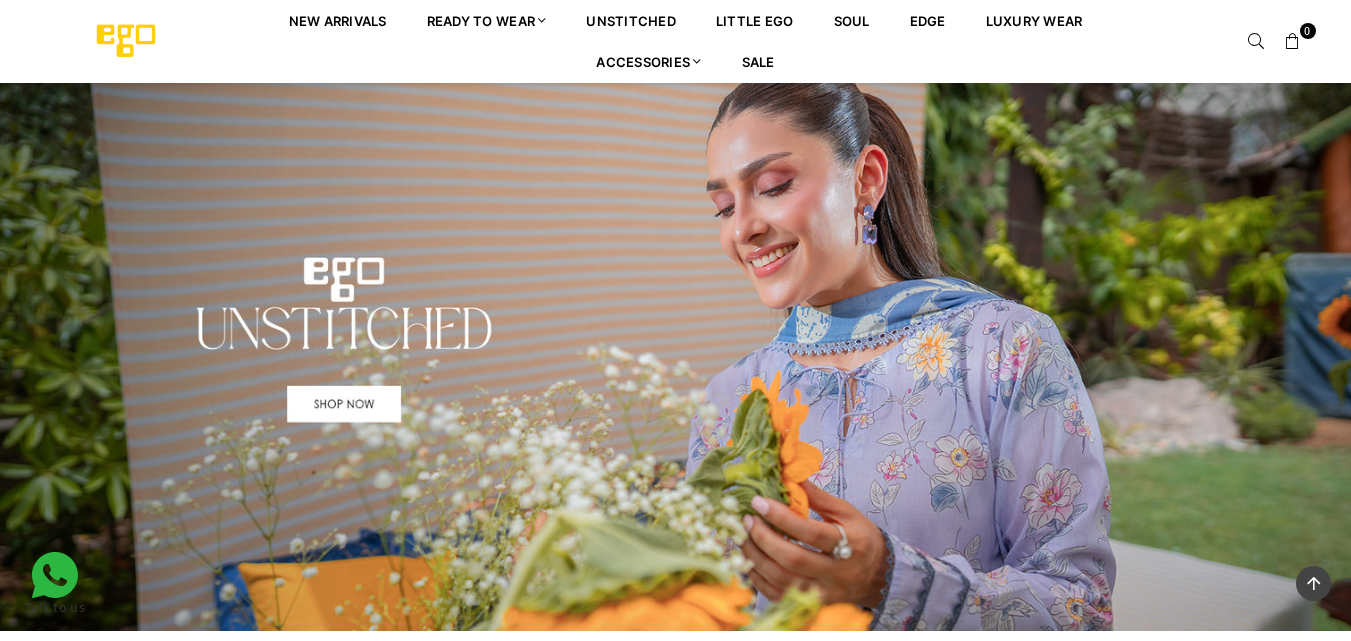 scroll, scrollTop: 0, scrollLeft: 0, axis: both 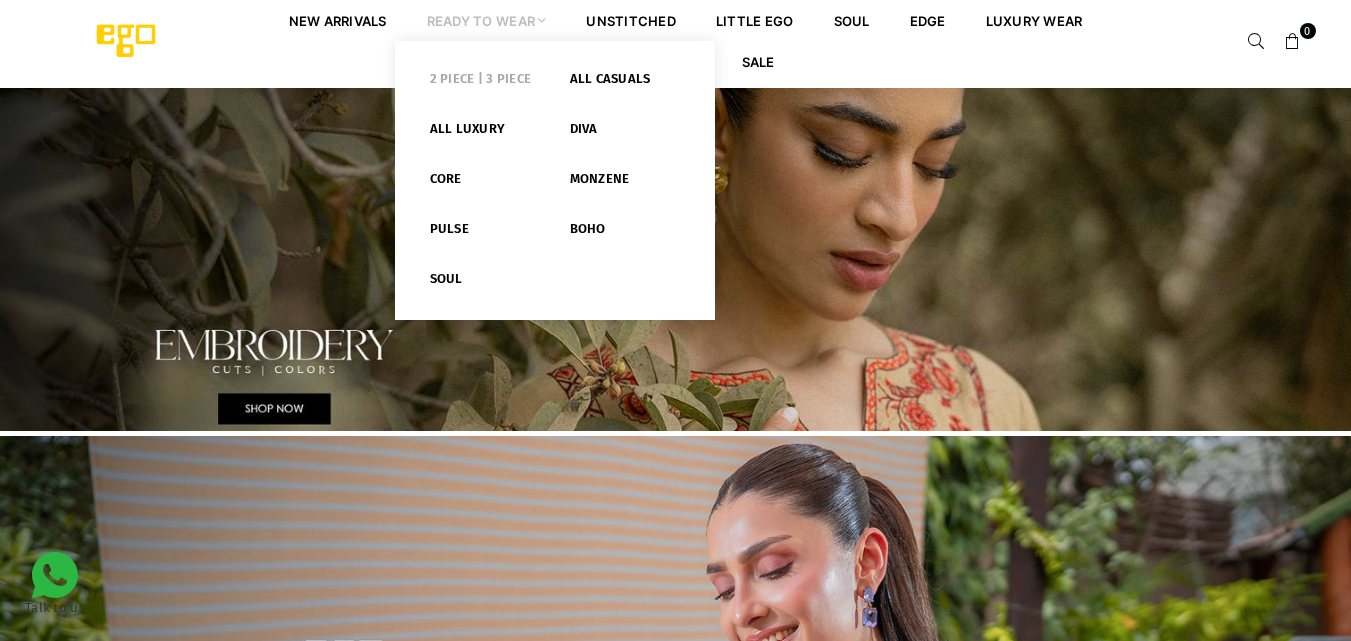 click on "2 PIECE | 3 PIECE" at bounding box center [485, 83] 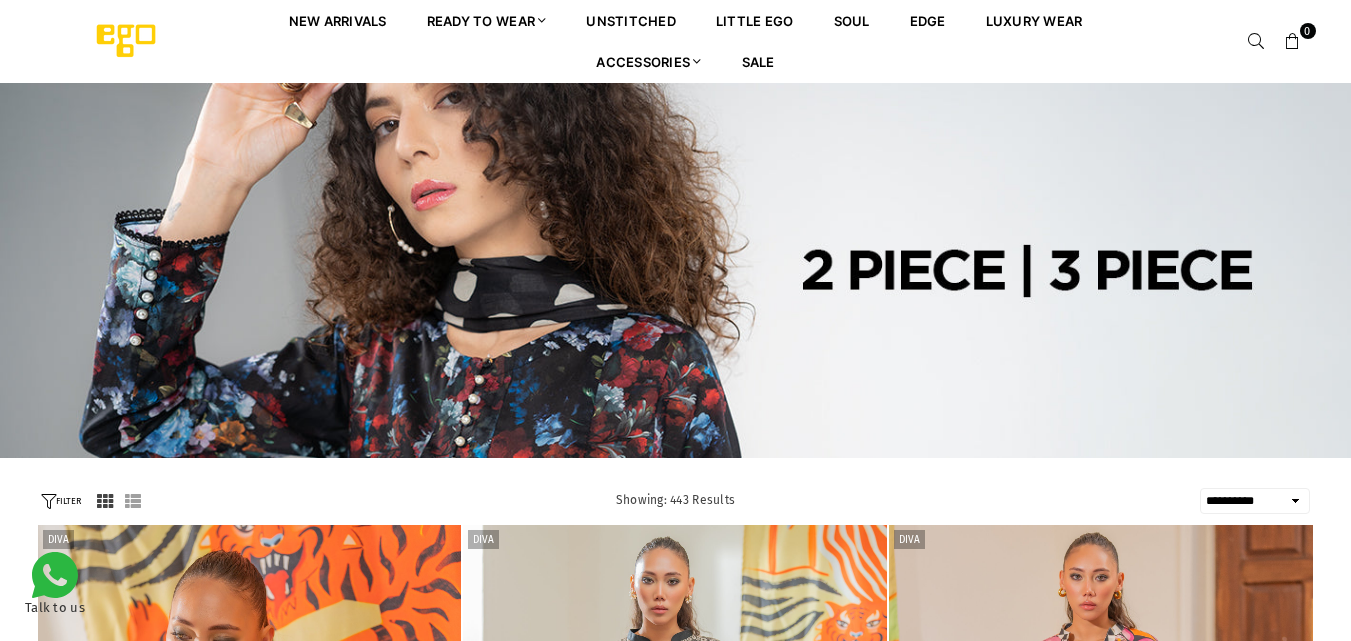 select on "**********" 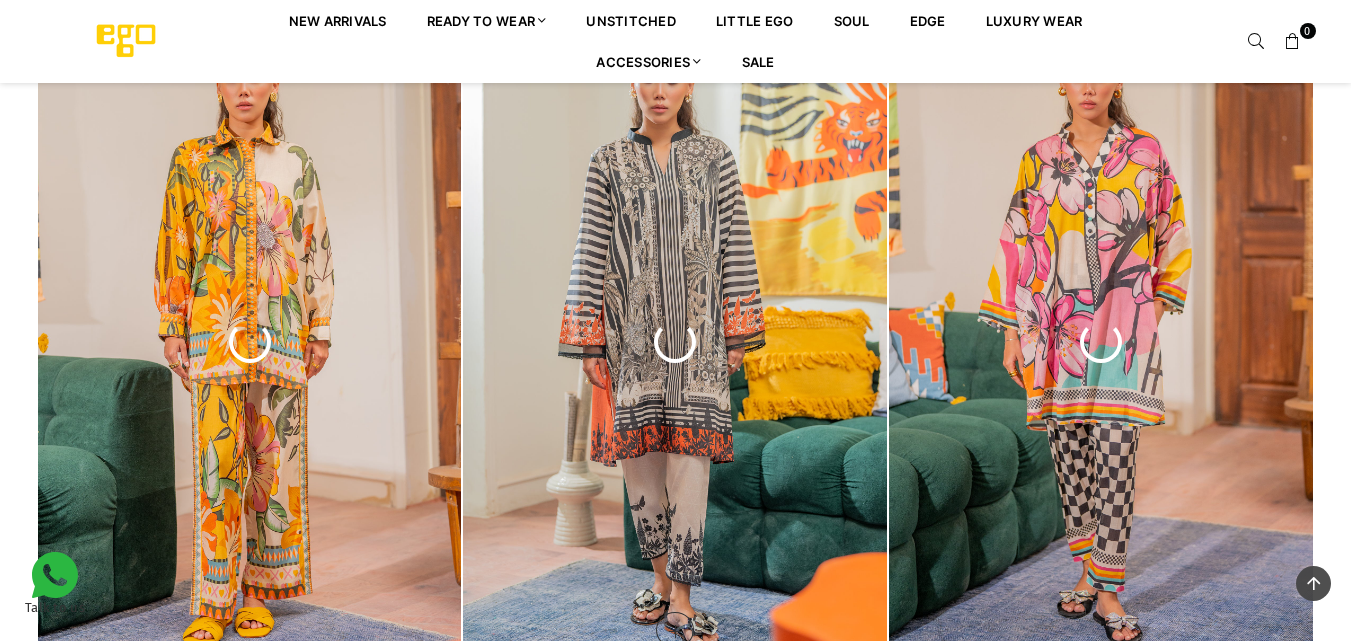 scroll, scrollTop: 482, scrollLeft: 0, axis: vertical 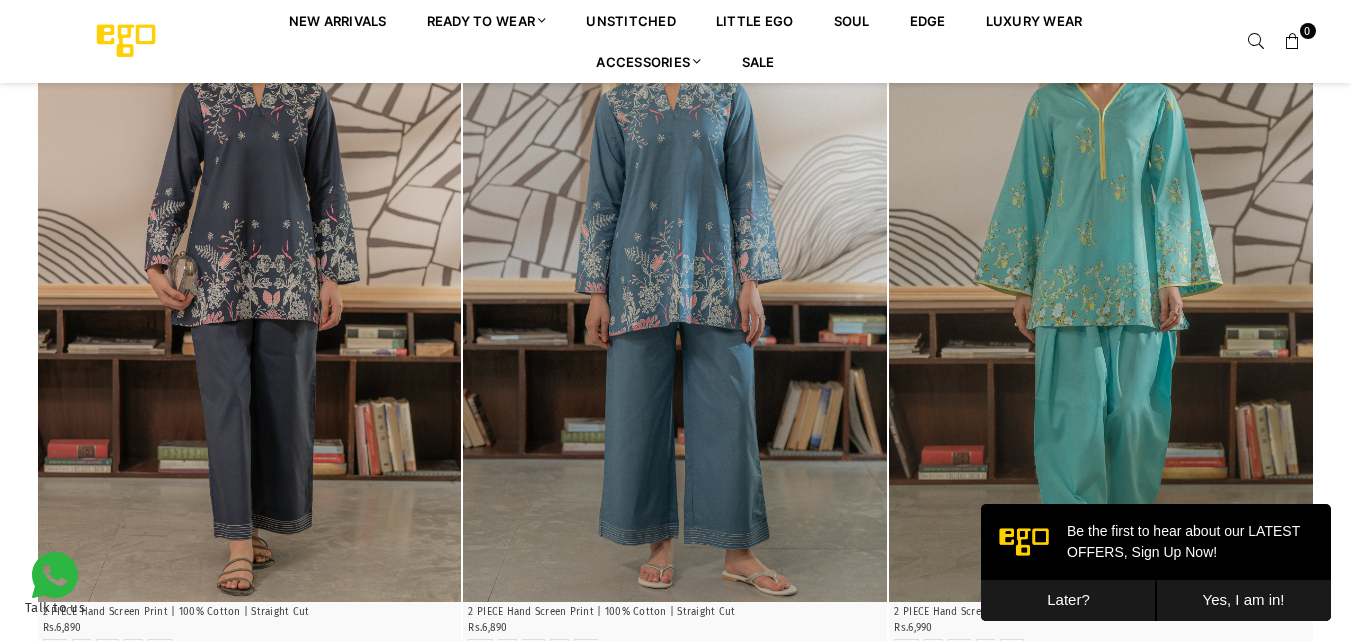 click on "Later?" at bounding box center [1068, 600] 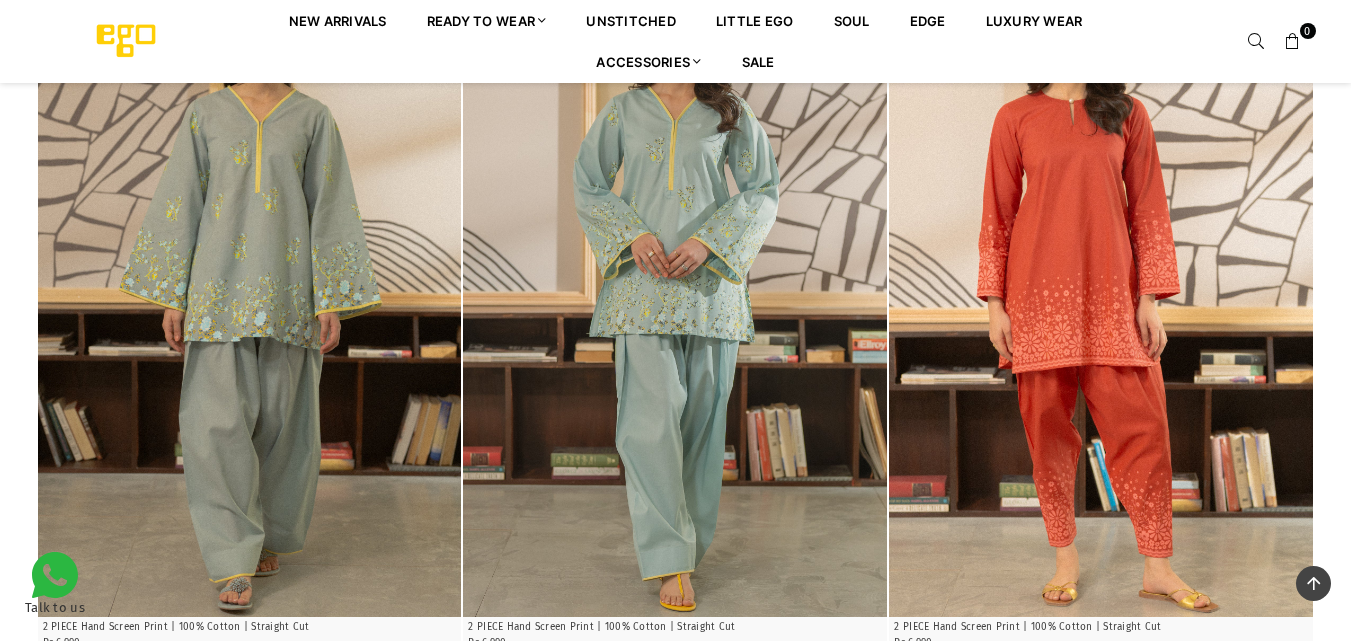 scroll, scrollTop: 2760, scrollLeft: 0, axis: vertical 